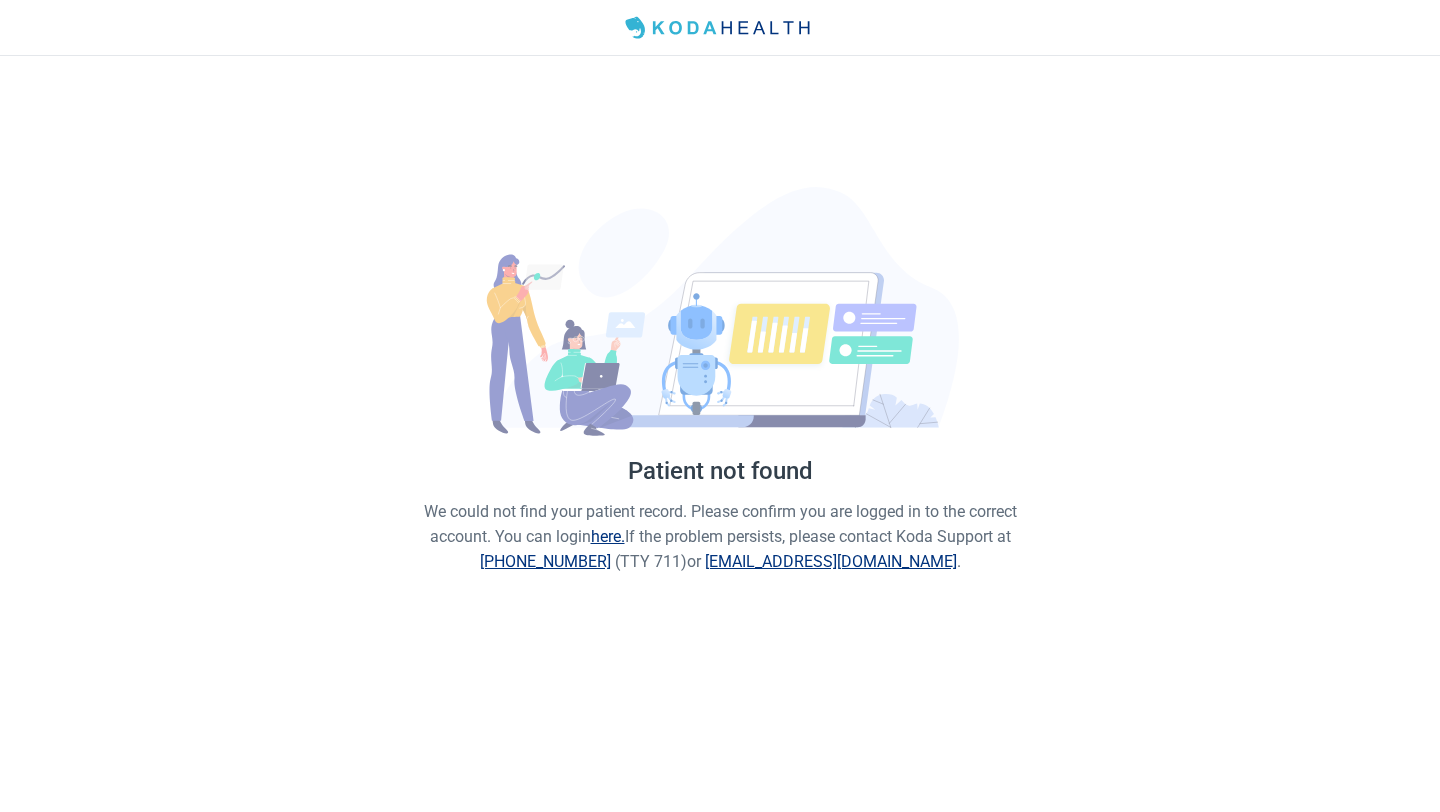 scroll, scrollTop: 0, scrollLeft: 0, axis: both 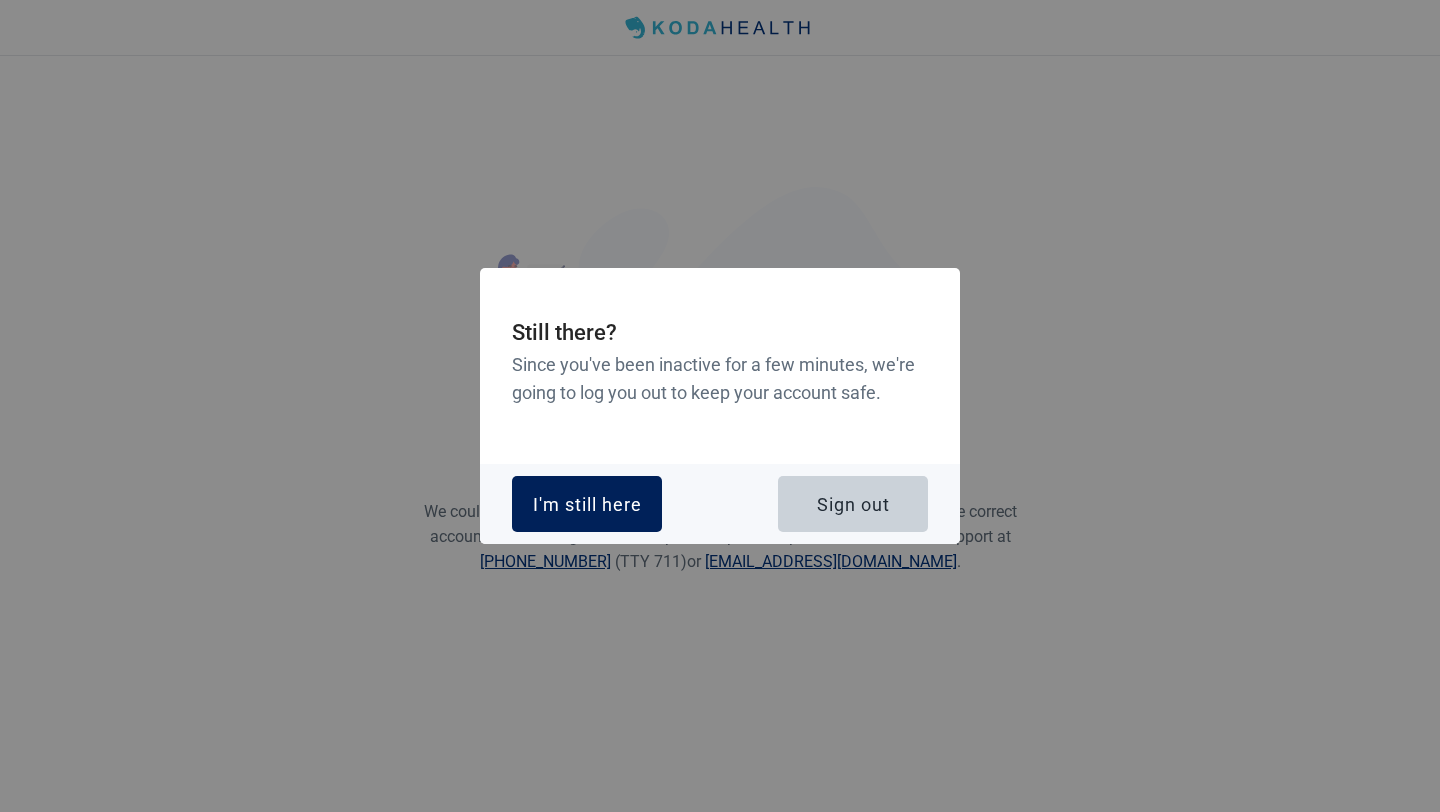 click on "I'm still here" at bounding box center (587, 504) 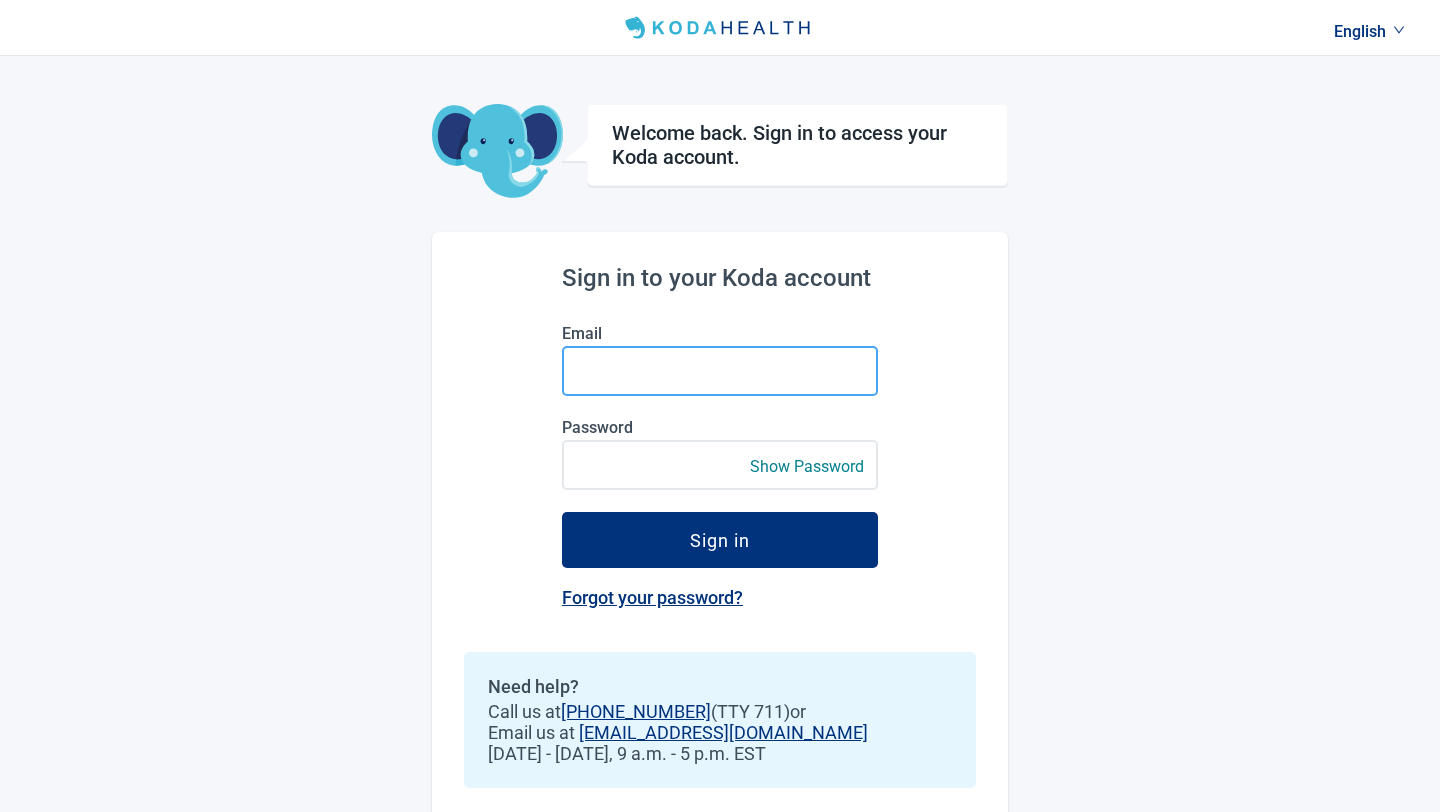 click on "Email" at bounding box center [720, 371] 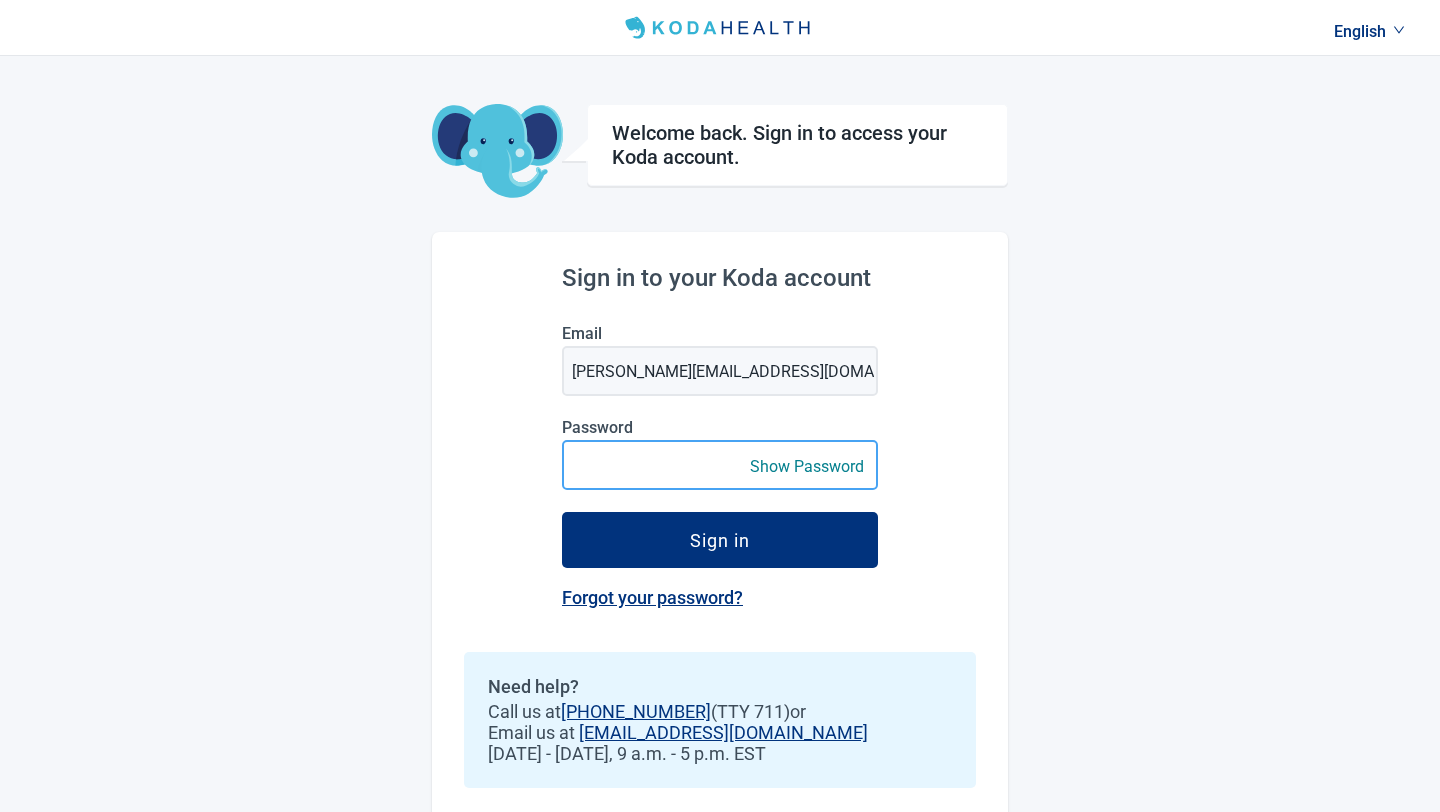 click on "Sign in" at bounding box center [720, 540] 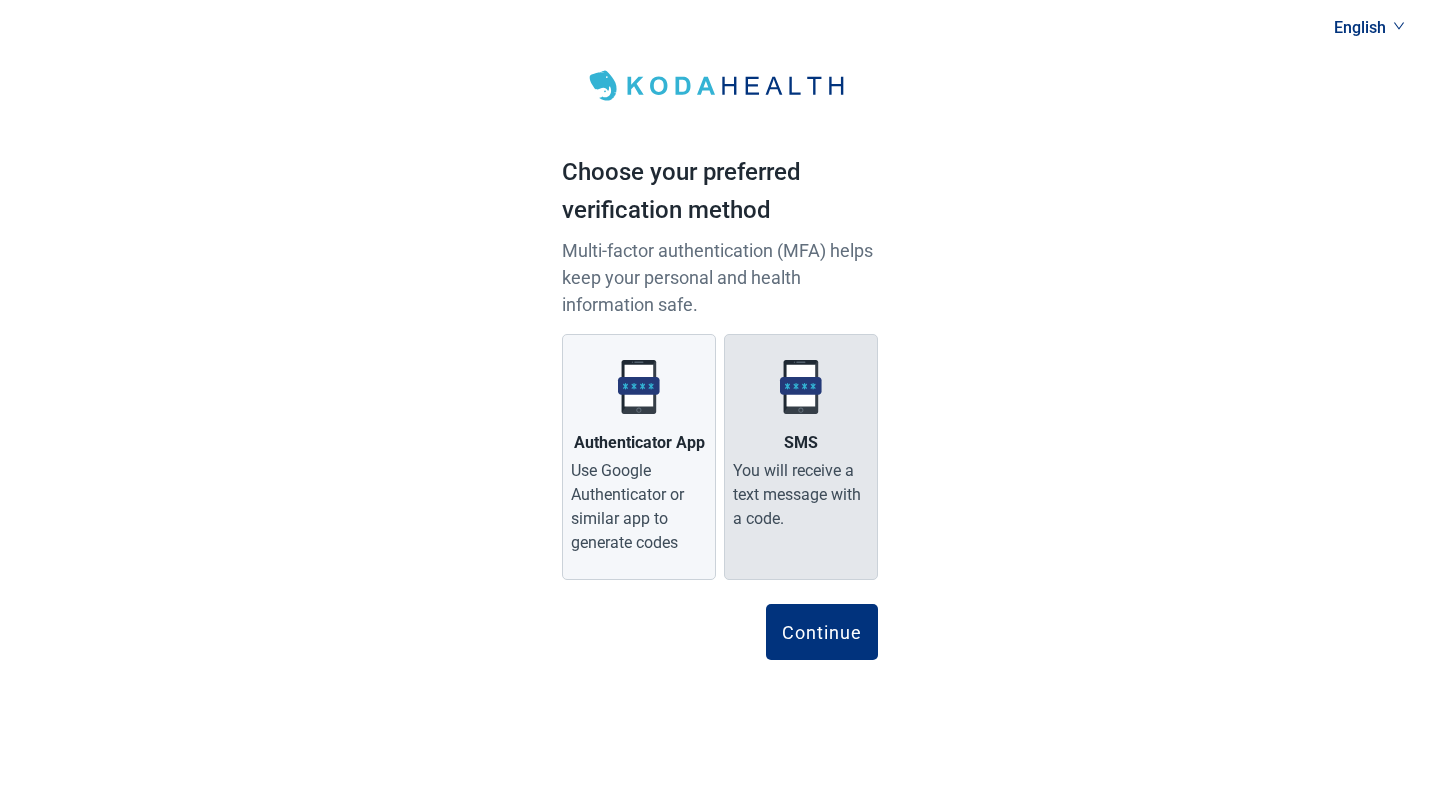click on "SMS You will receive a text message with a code." at bounding box center (801, 457) 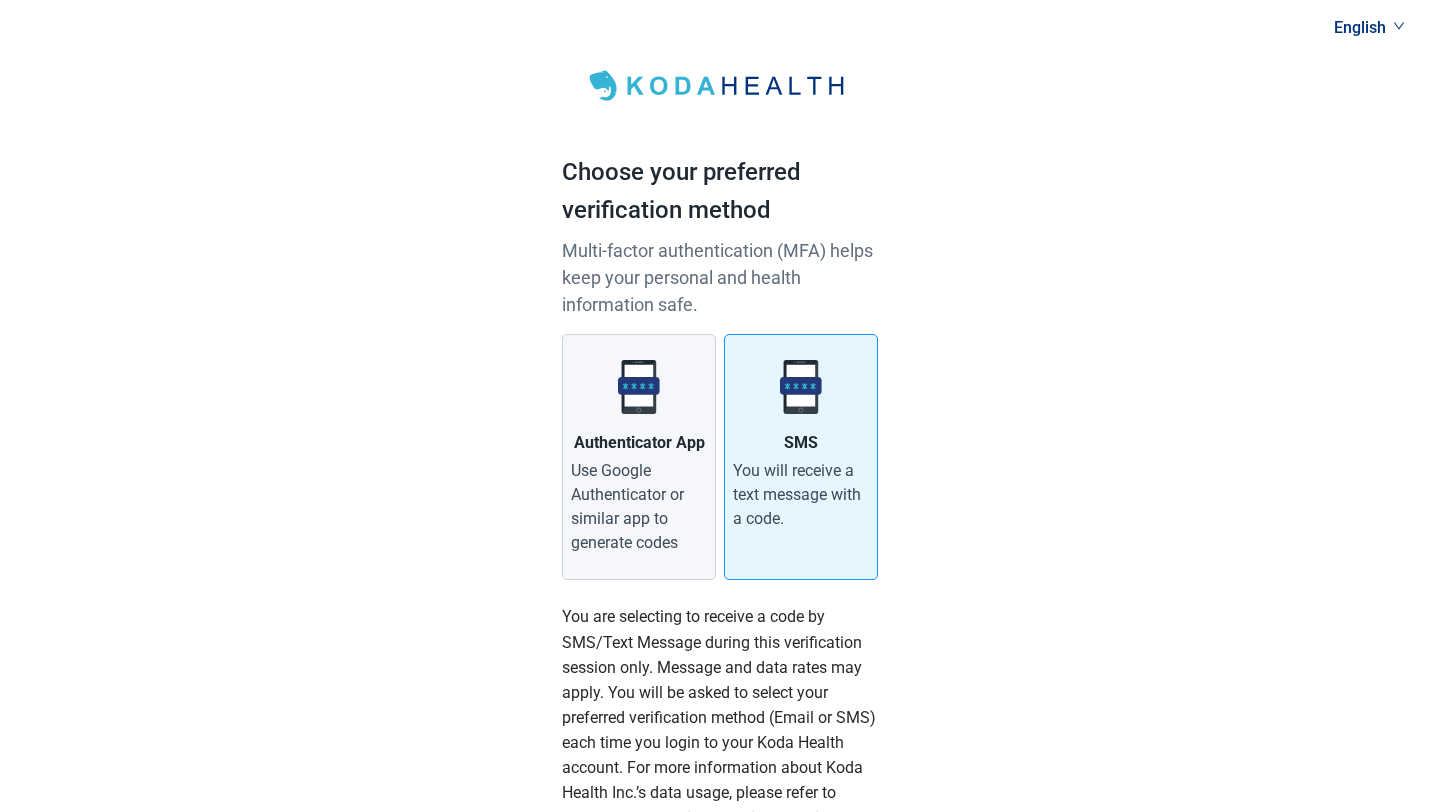 scroll, scrollTop: 254, scrollLeft: 0, axis: vertical 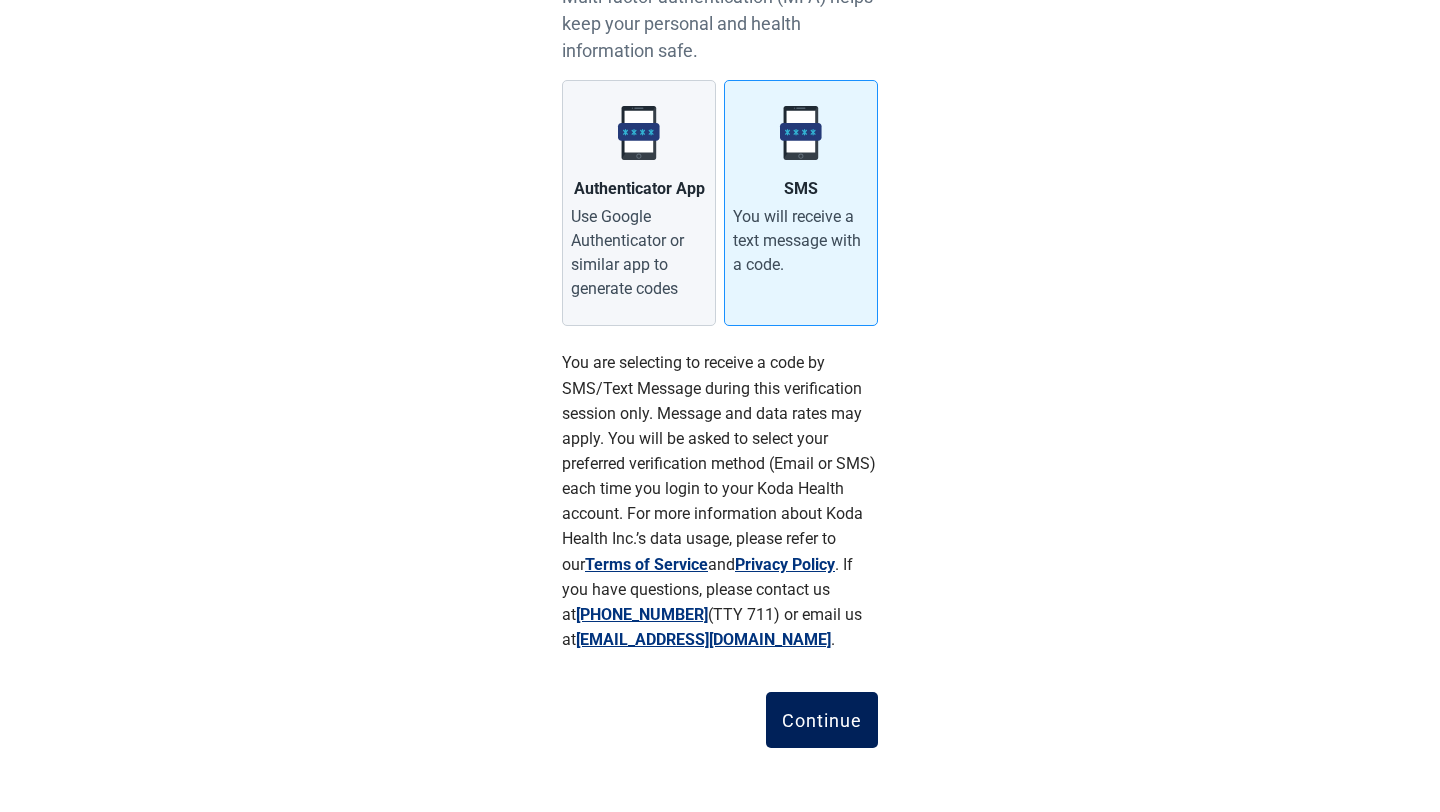 click on "Continue" at bounding box center [822, 720] 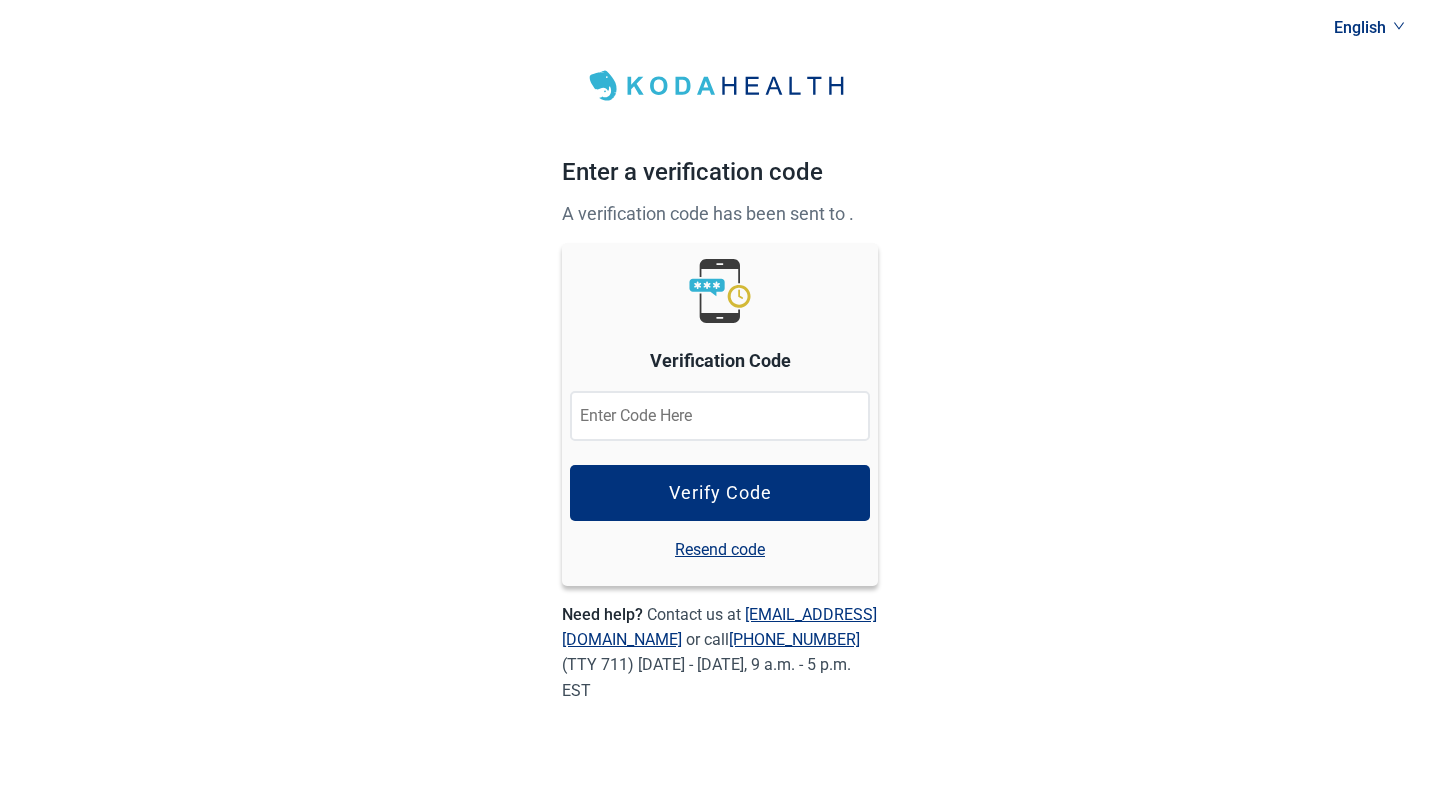 scroll, scrollTop: 0, scrollLeft: 0, axis: both 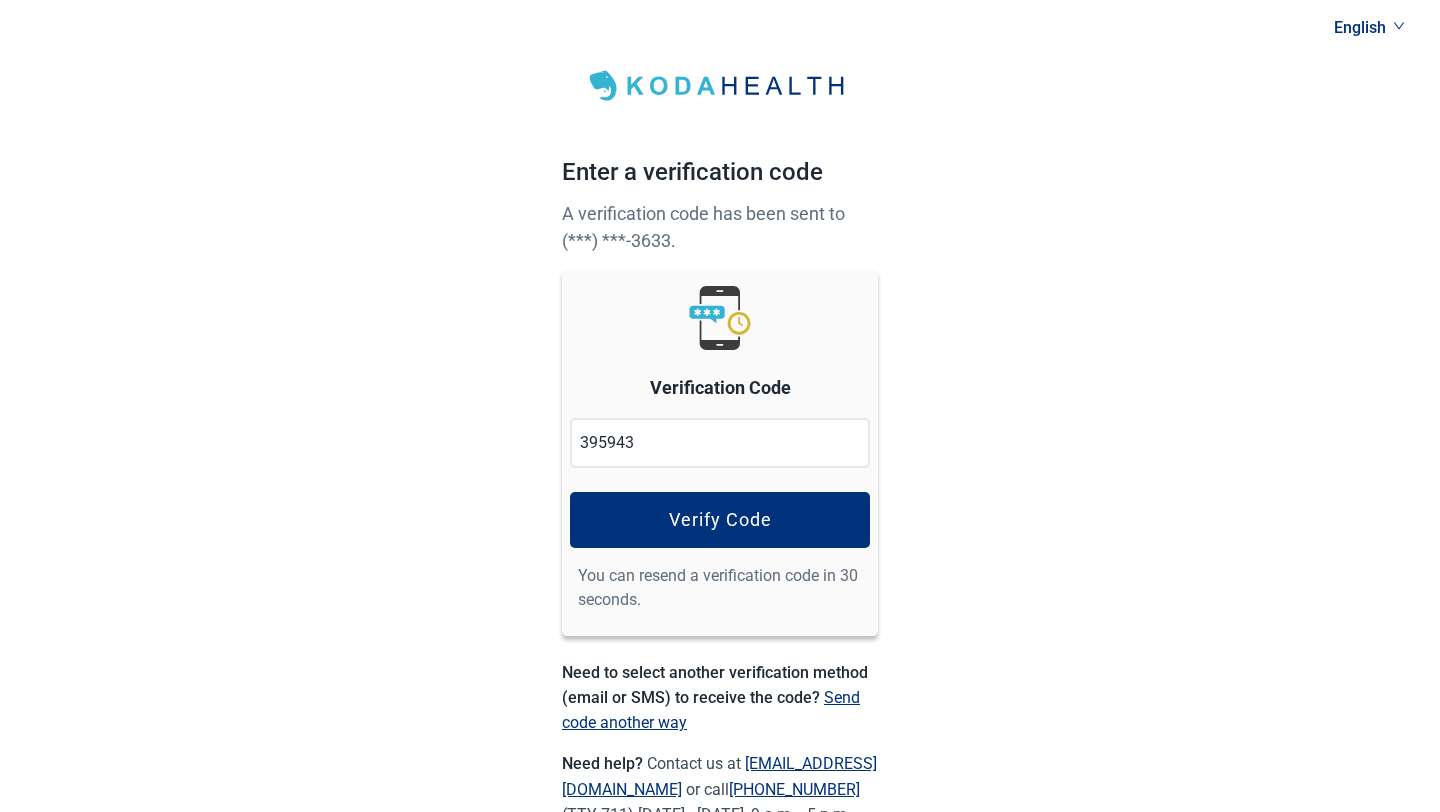 type on "395943" 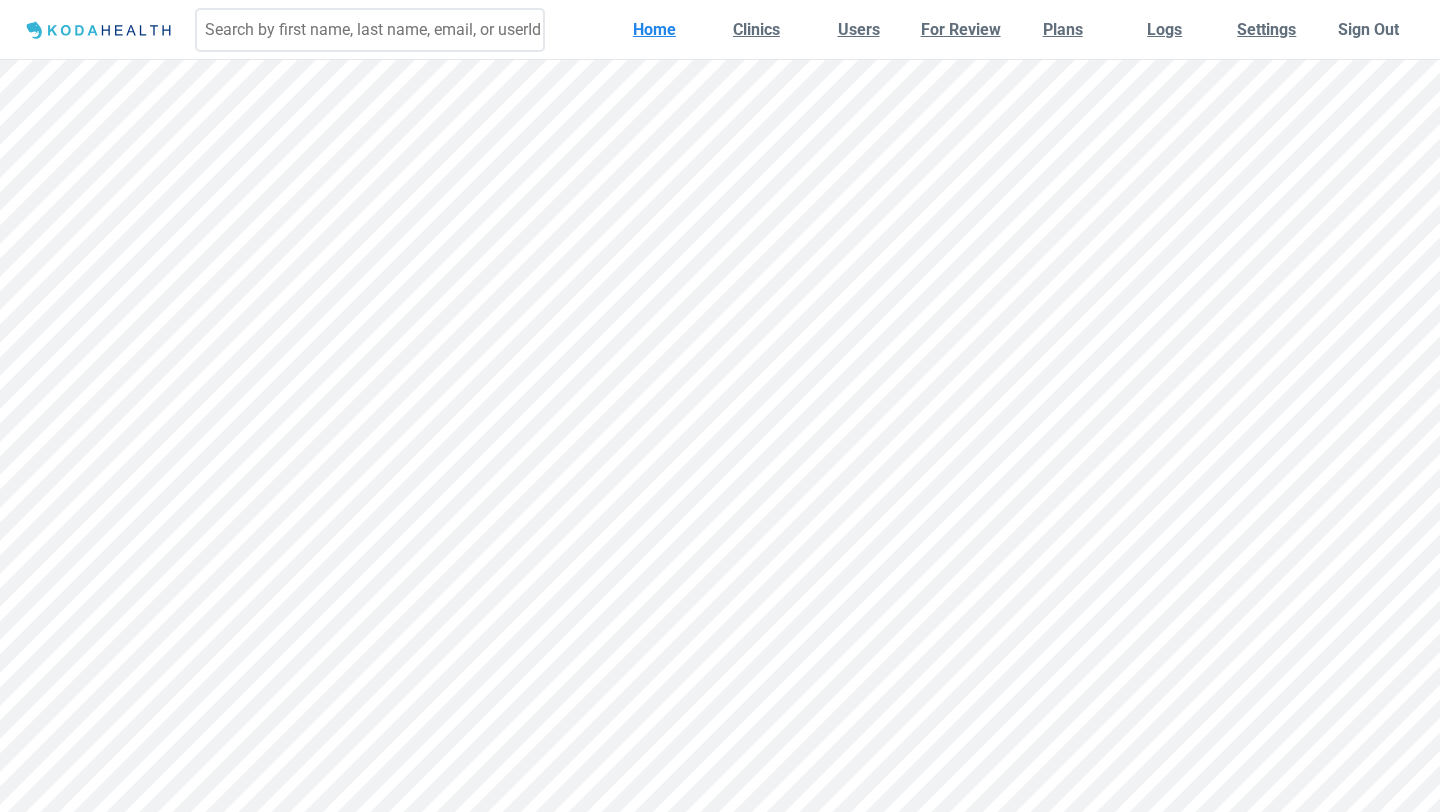 click at bounding box center (370, 30) 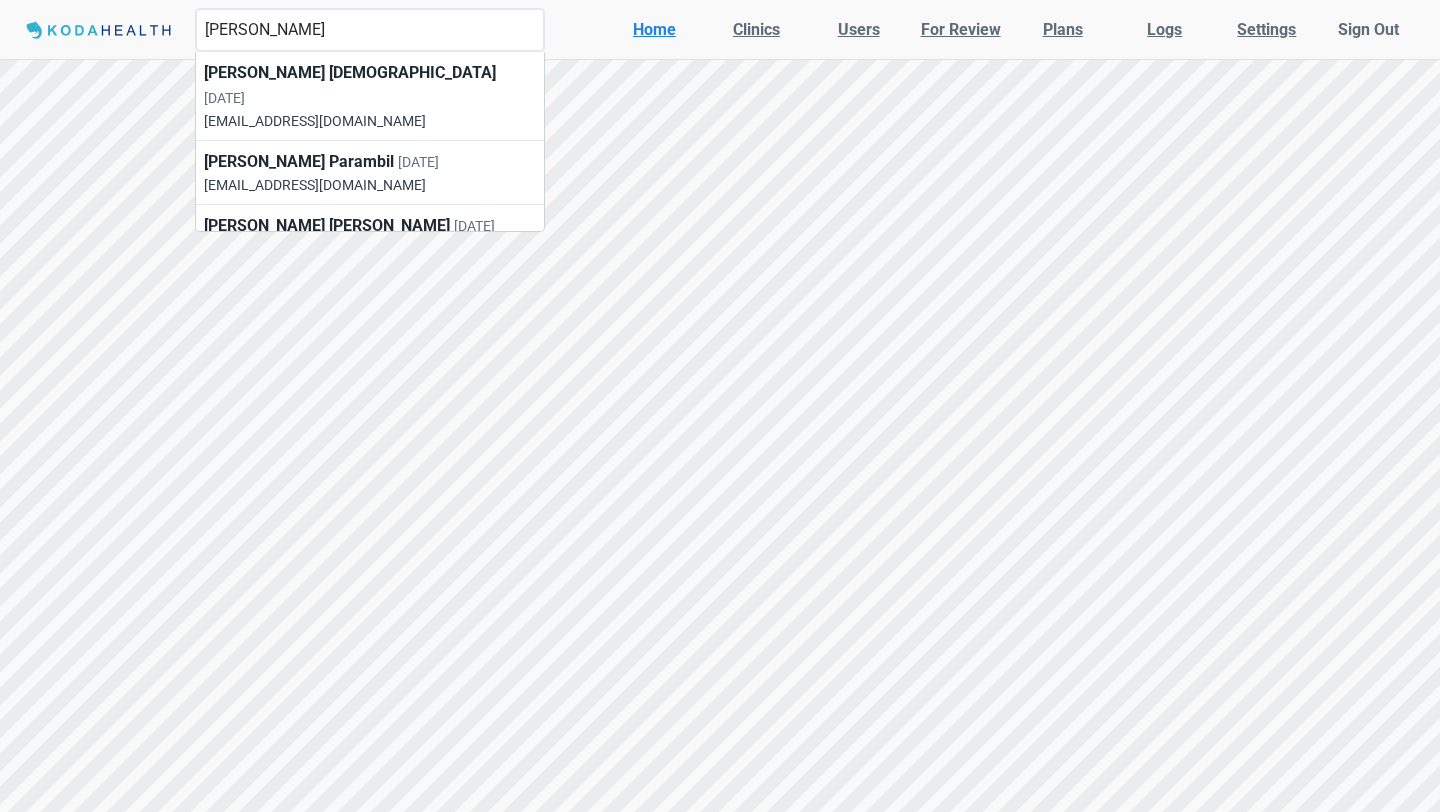 click on "mary par" at bounding box center (370, 30) 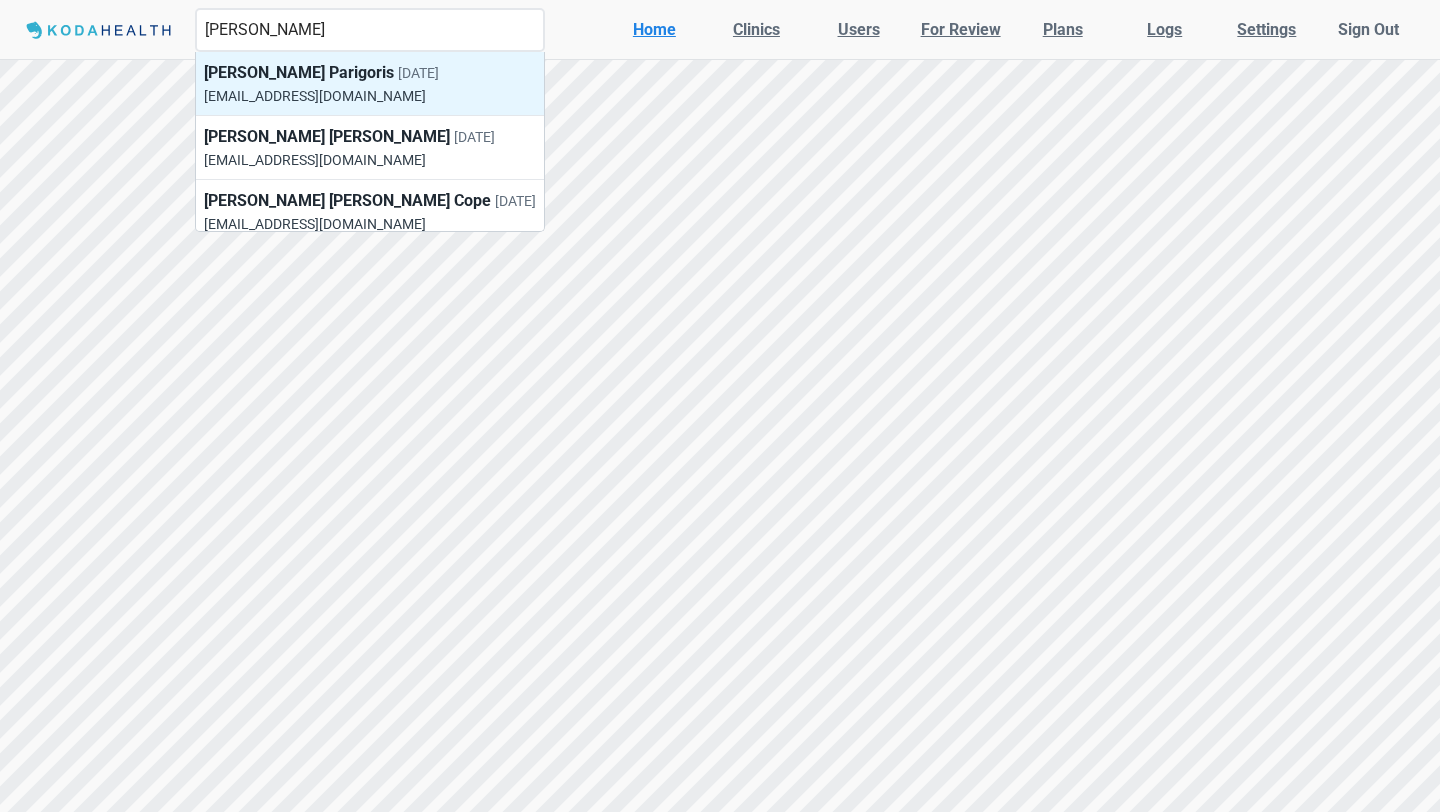 click on "Mary   Parigoris   01/31/1956 mkparigoris@gmail.com" at bounding box center (370, 84) 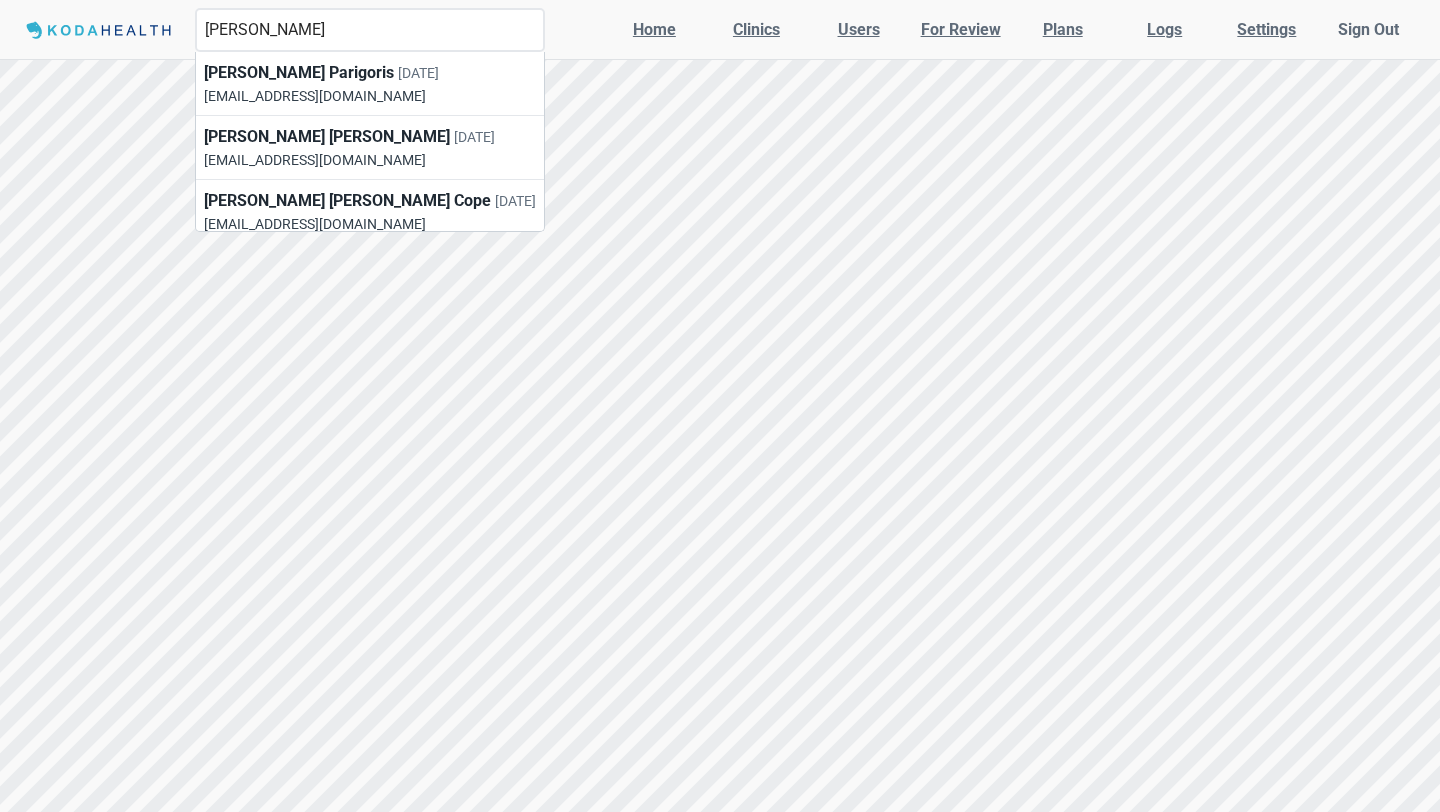 click at bounding box center [720, 406] 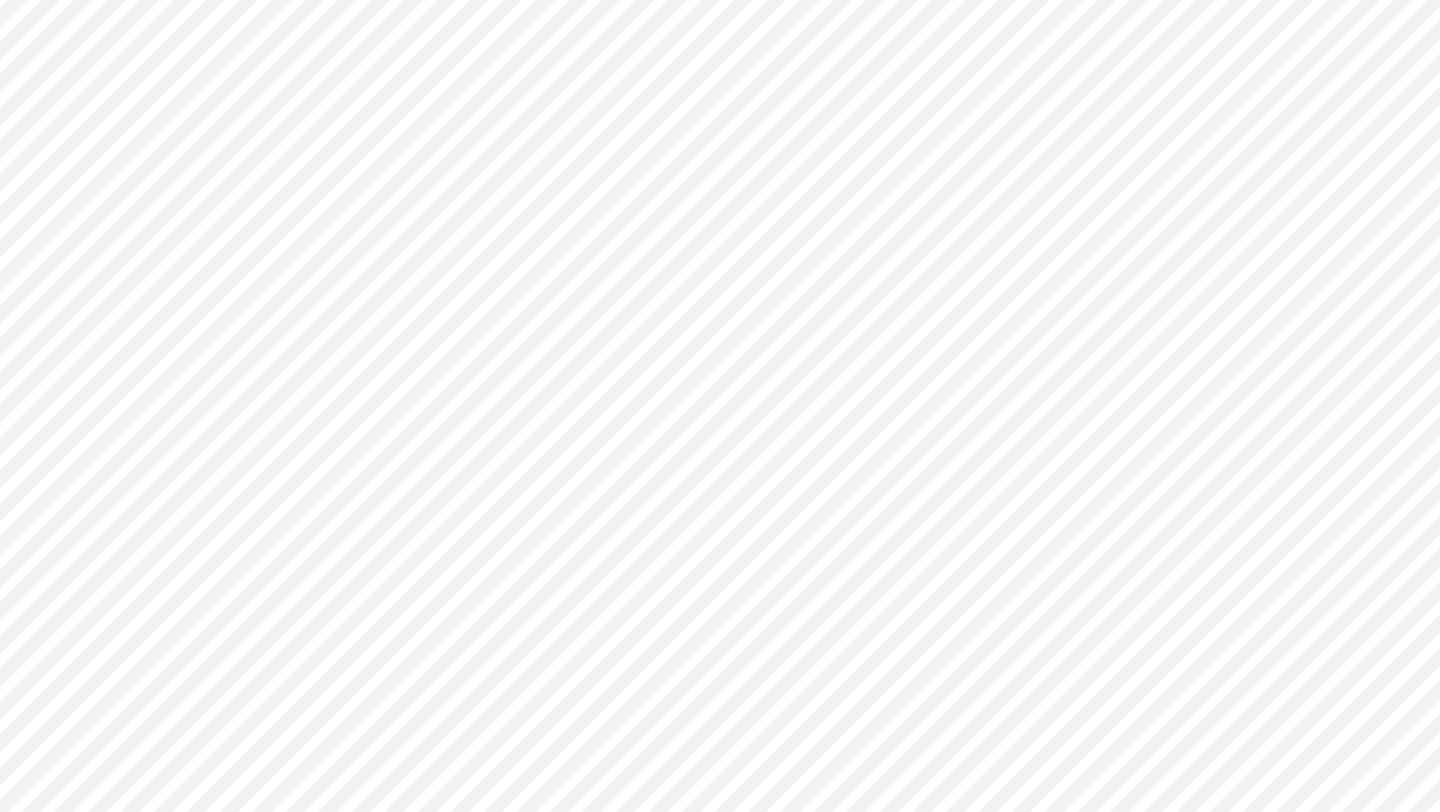 scroll, scrollTop: 0, scrollLeft: 0, axis: both 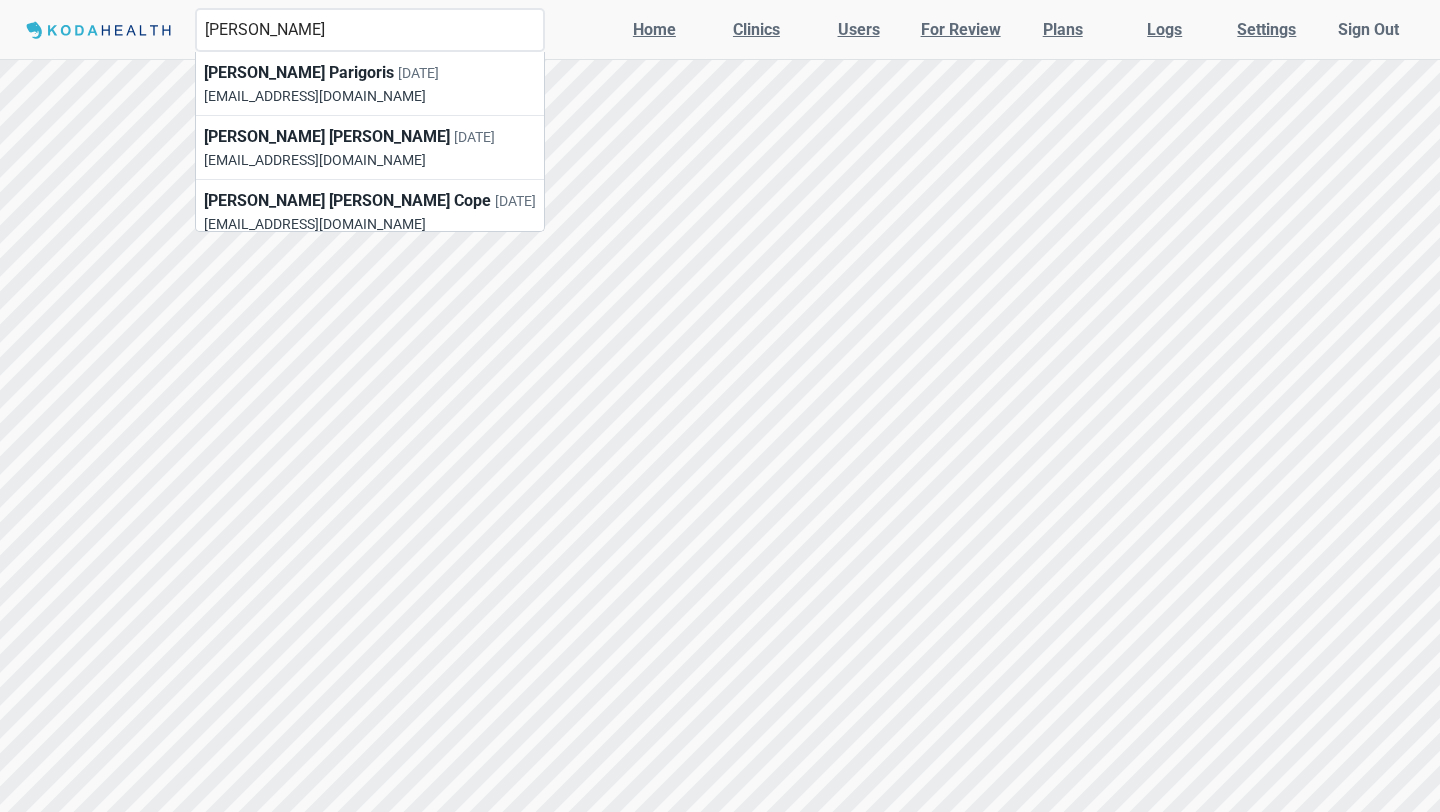 click on "Mary K Parigoris" at bounding box center (370, 30) 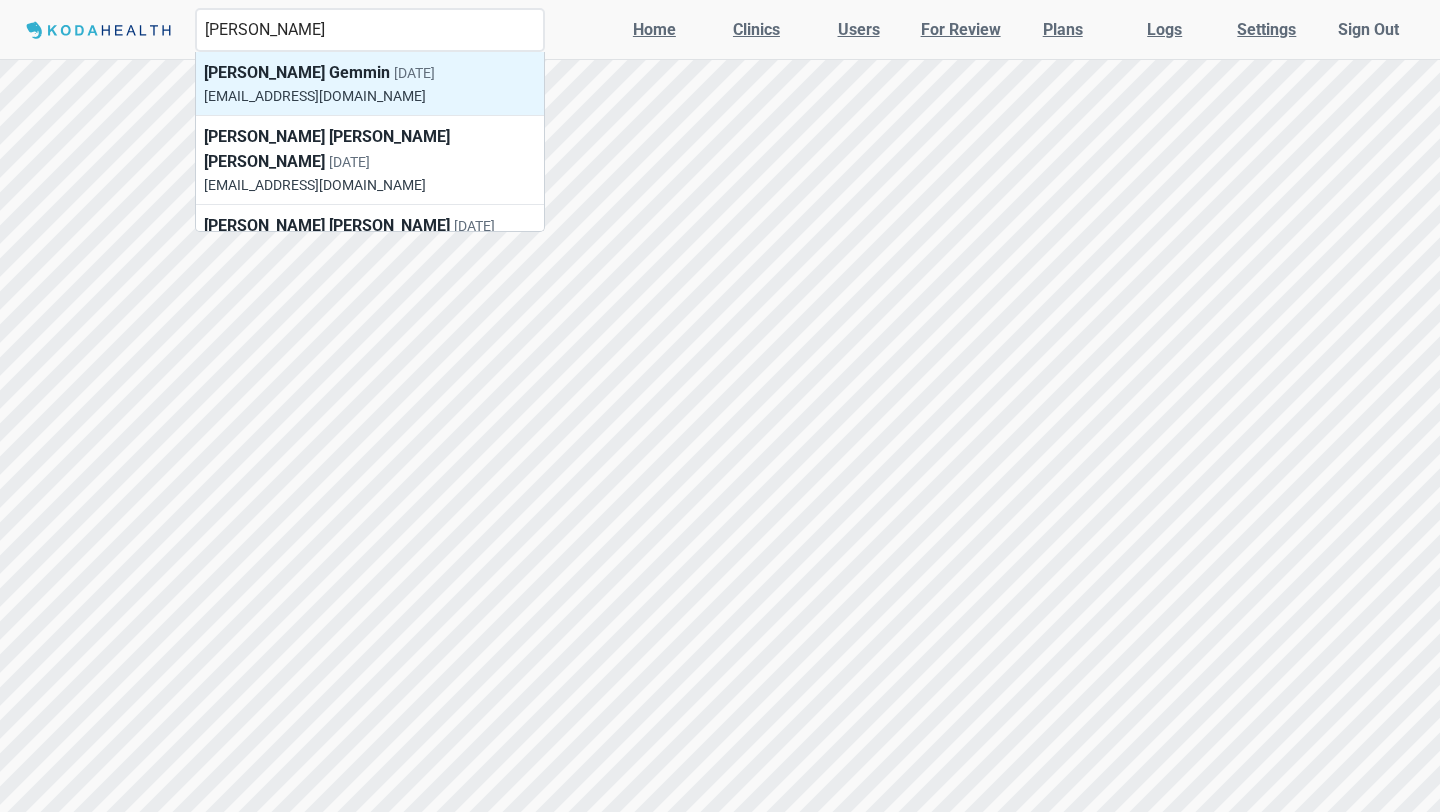 click on "gcgeminn+1@gmail.com" at bounding box center (319, 96) 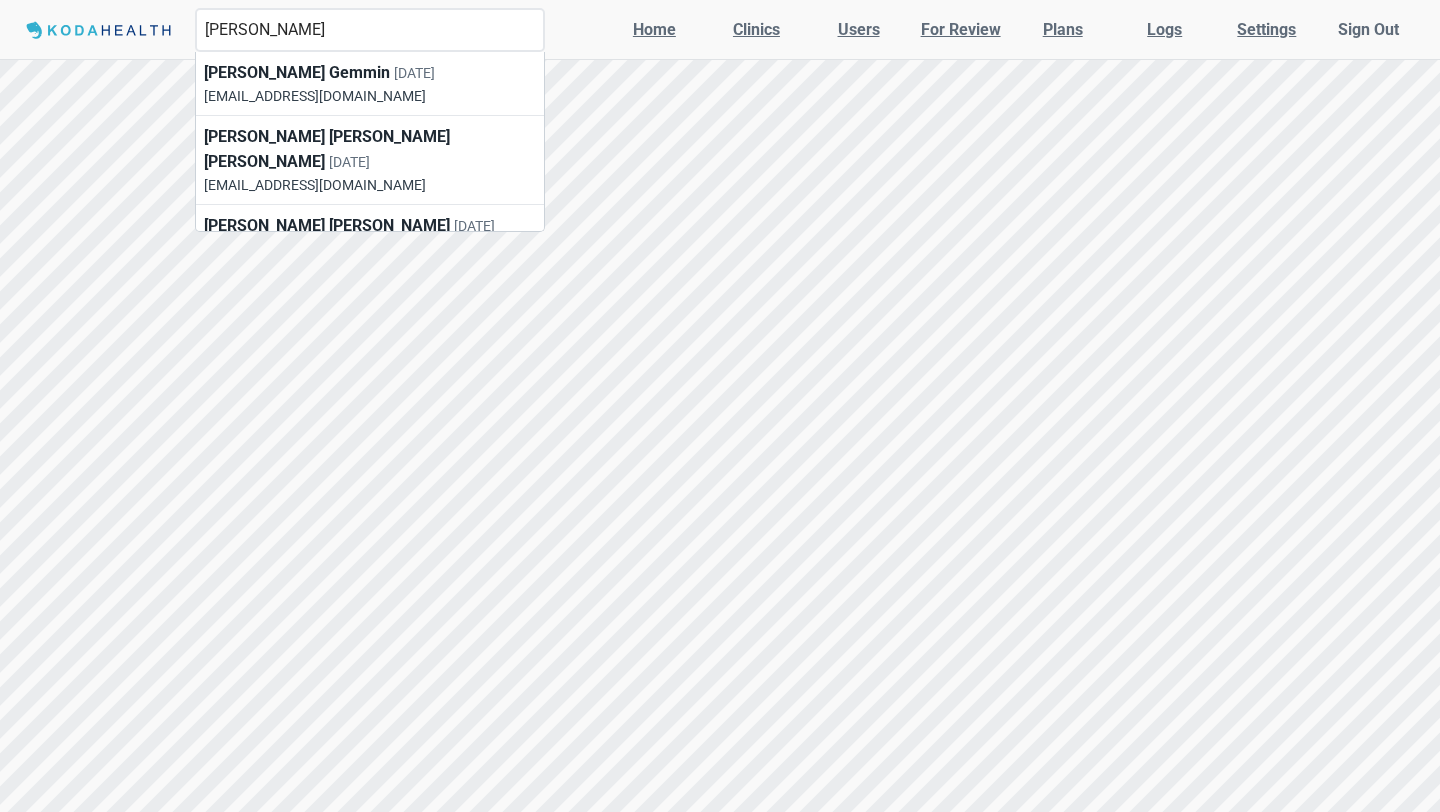 click at bounding box center (720, 406) 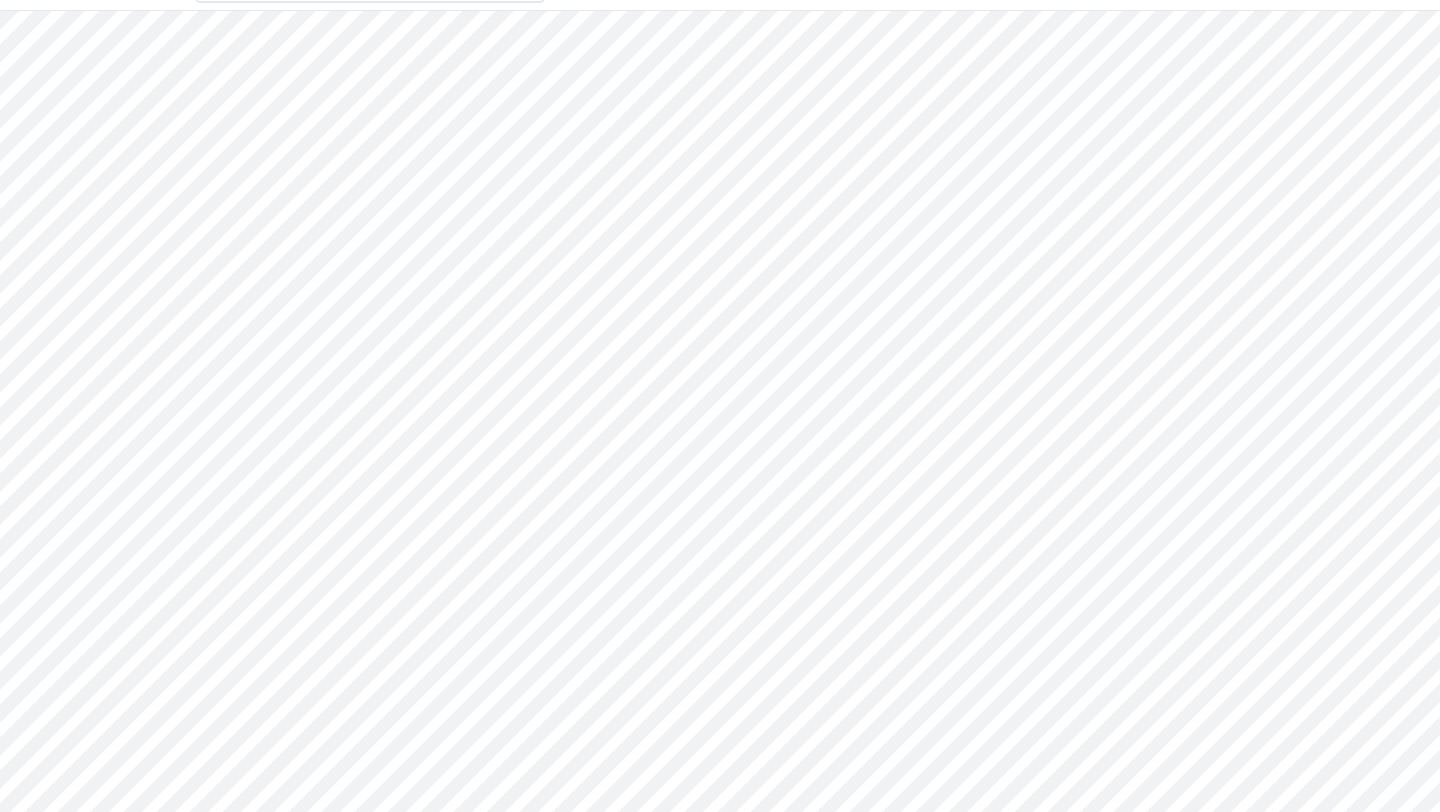 scroll, scrollTop: 0, scrollLeft: 0, axis: both 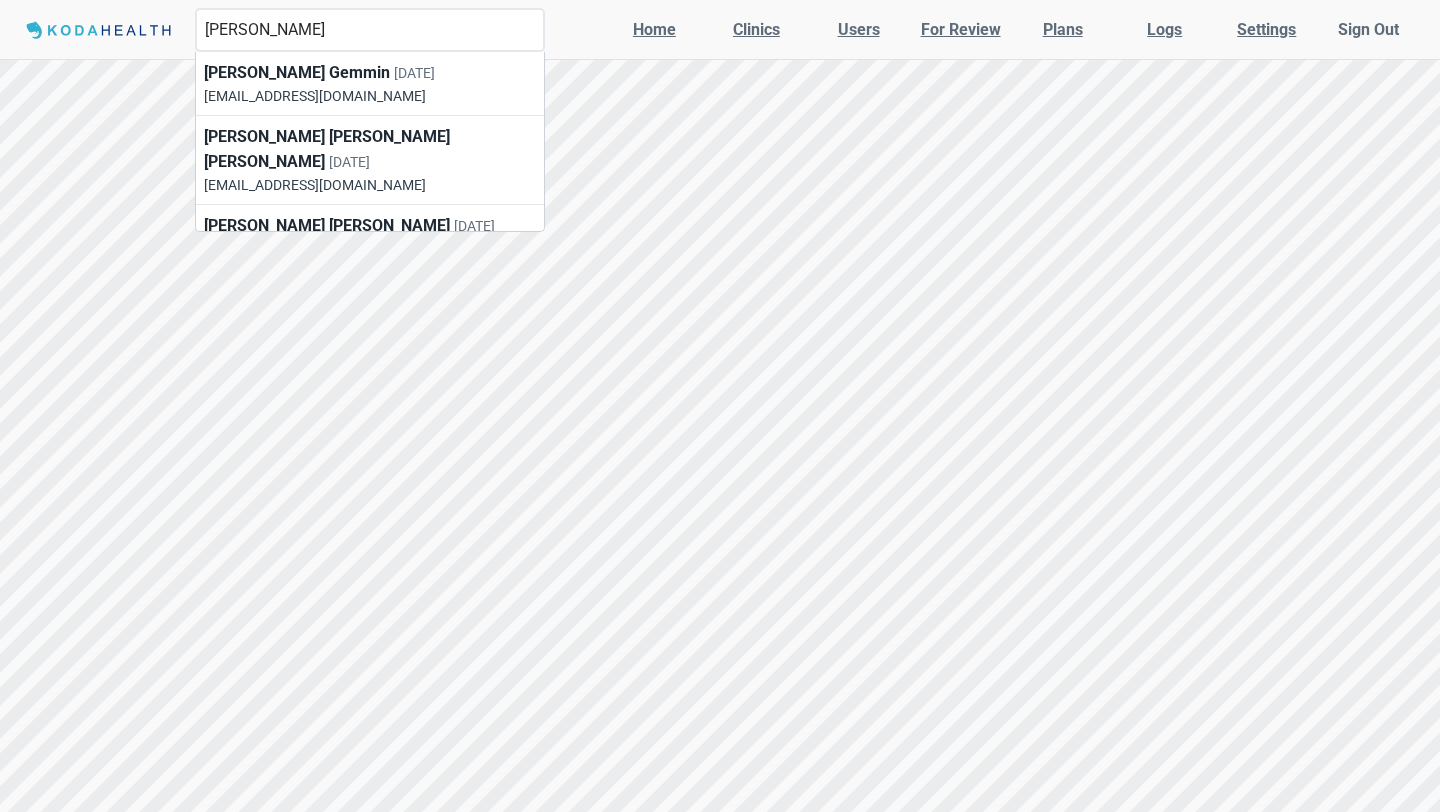 click on "Carol Gemmin" at bounding box center [370, 30] 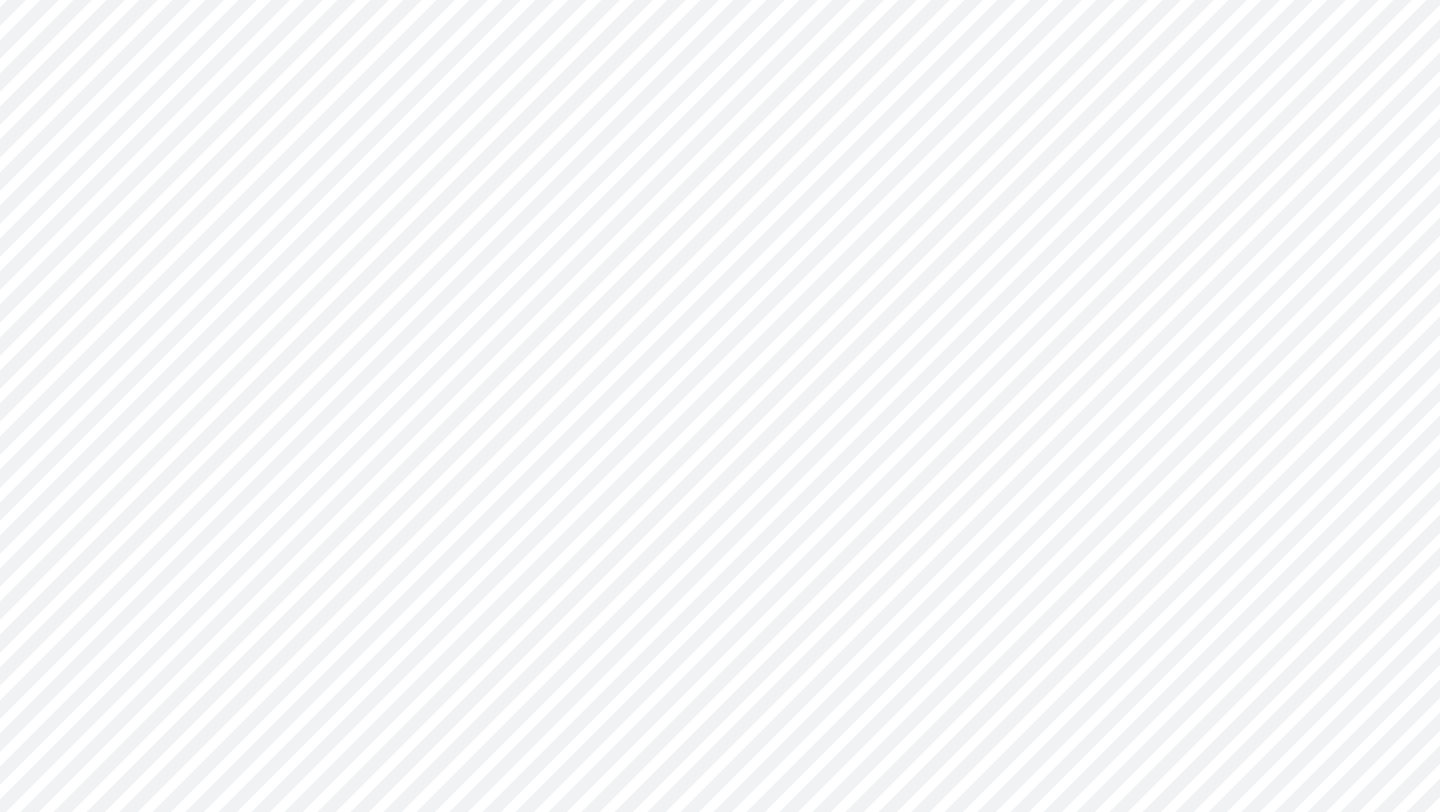 scroll, scrollTop: 0, scrollLeft: 0, axis: both 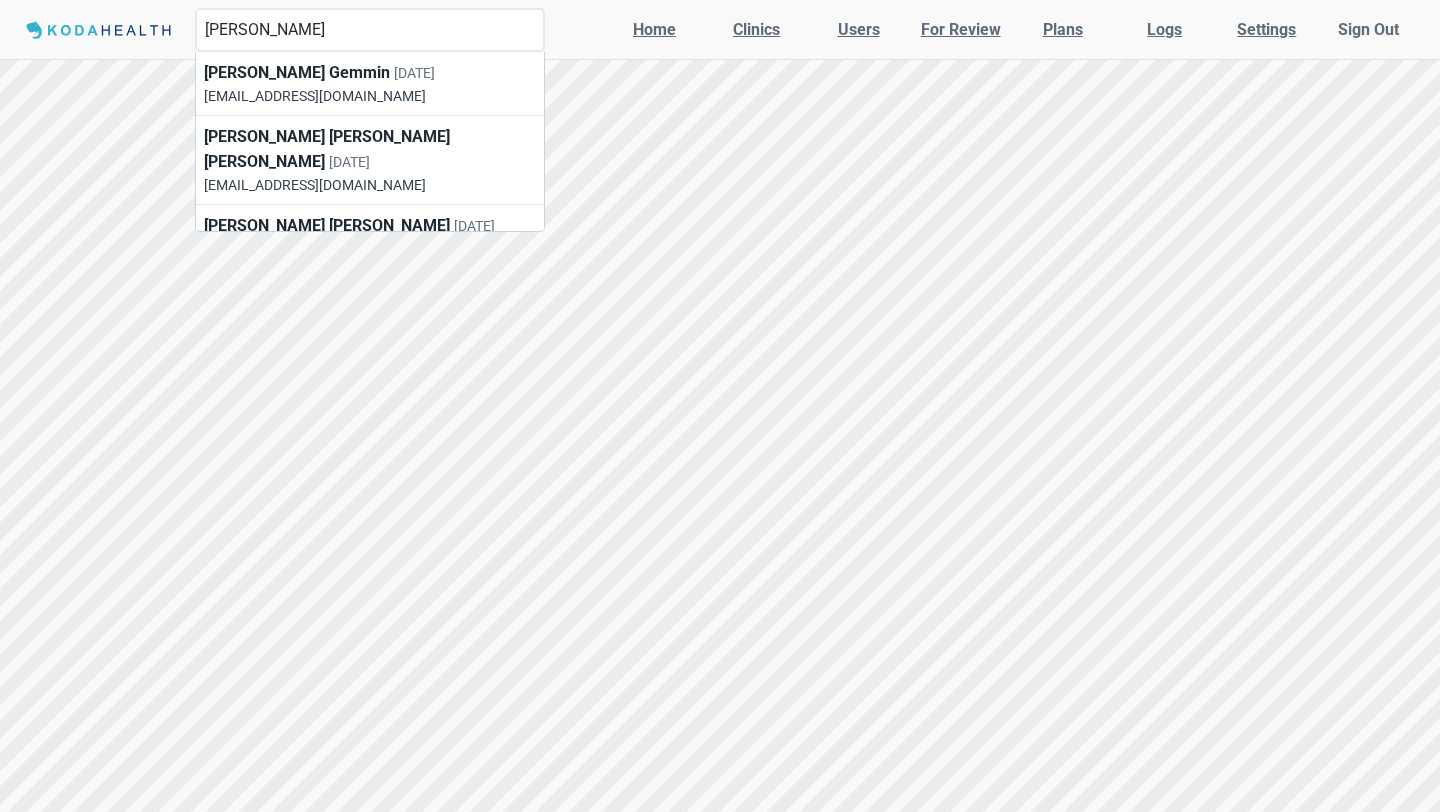 click on "Carol Gemmin" at bounding box center (370, 30) 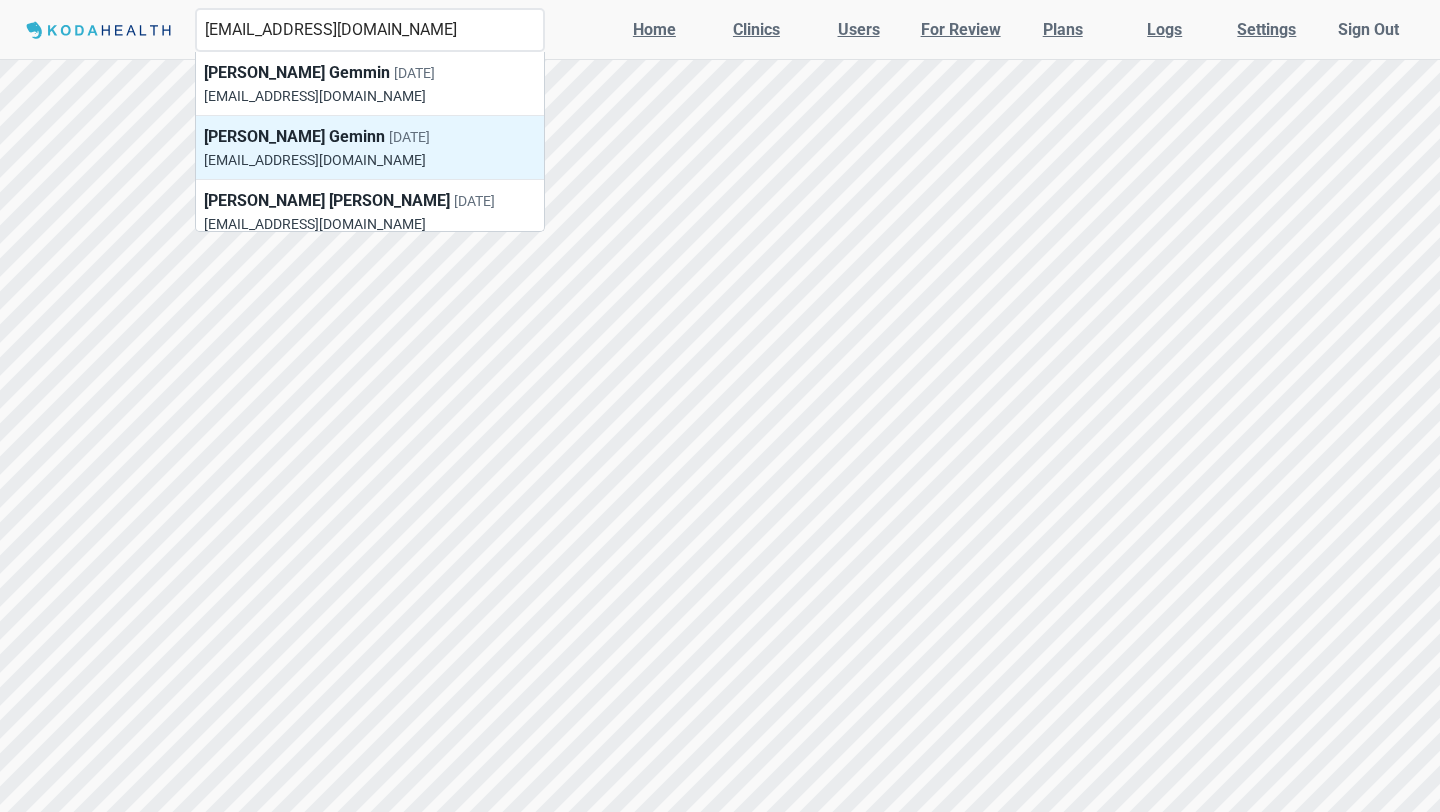 type on "gcgeminn+1@gmail.com" 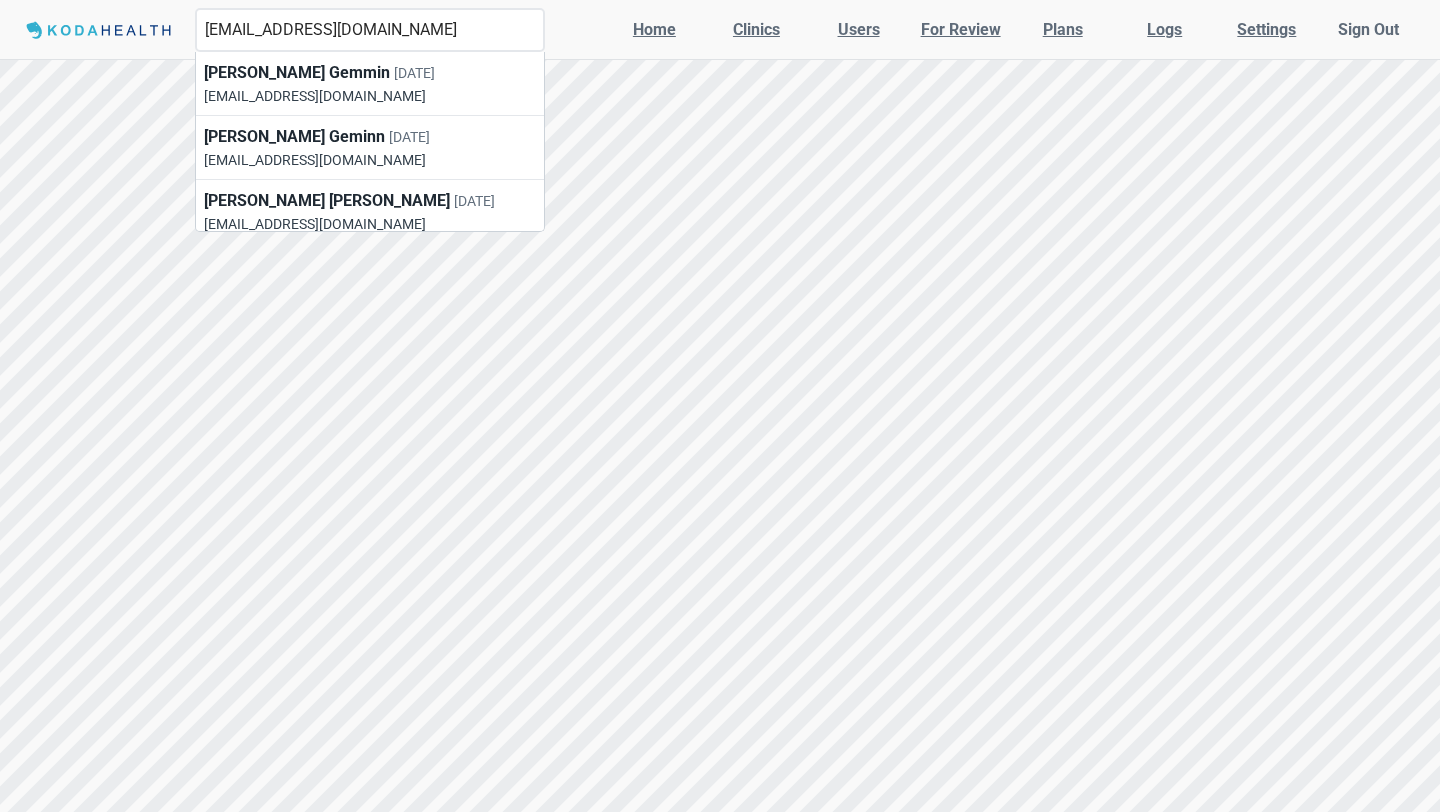 click at bounding box center (720, 406) 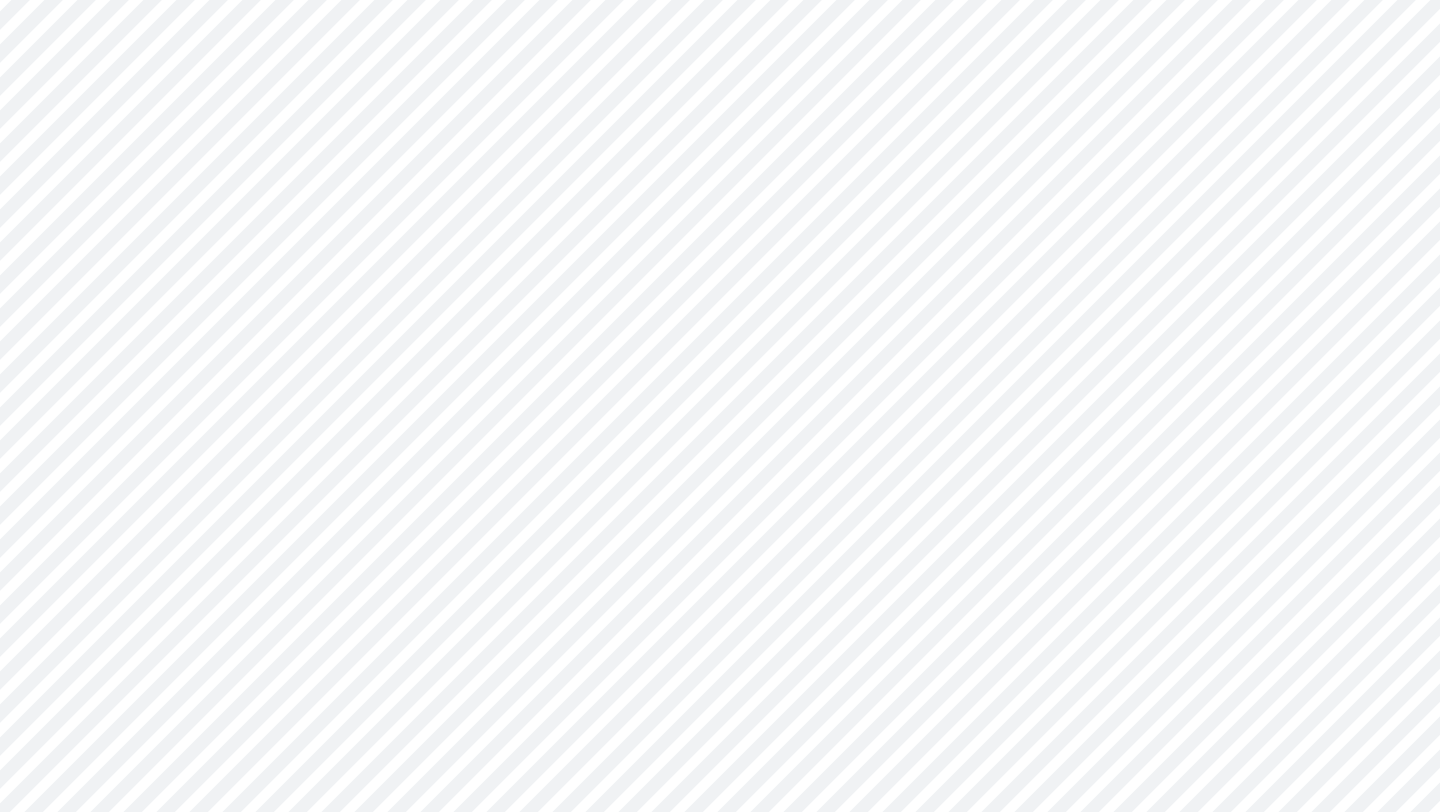 scroll, scrollTop: 807, scrollLeft: 0, axis: vertical 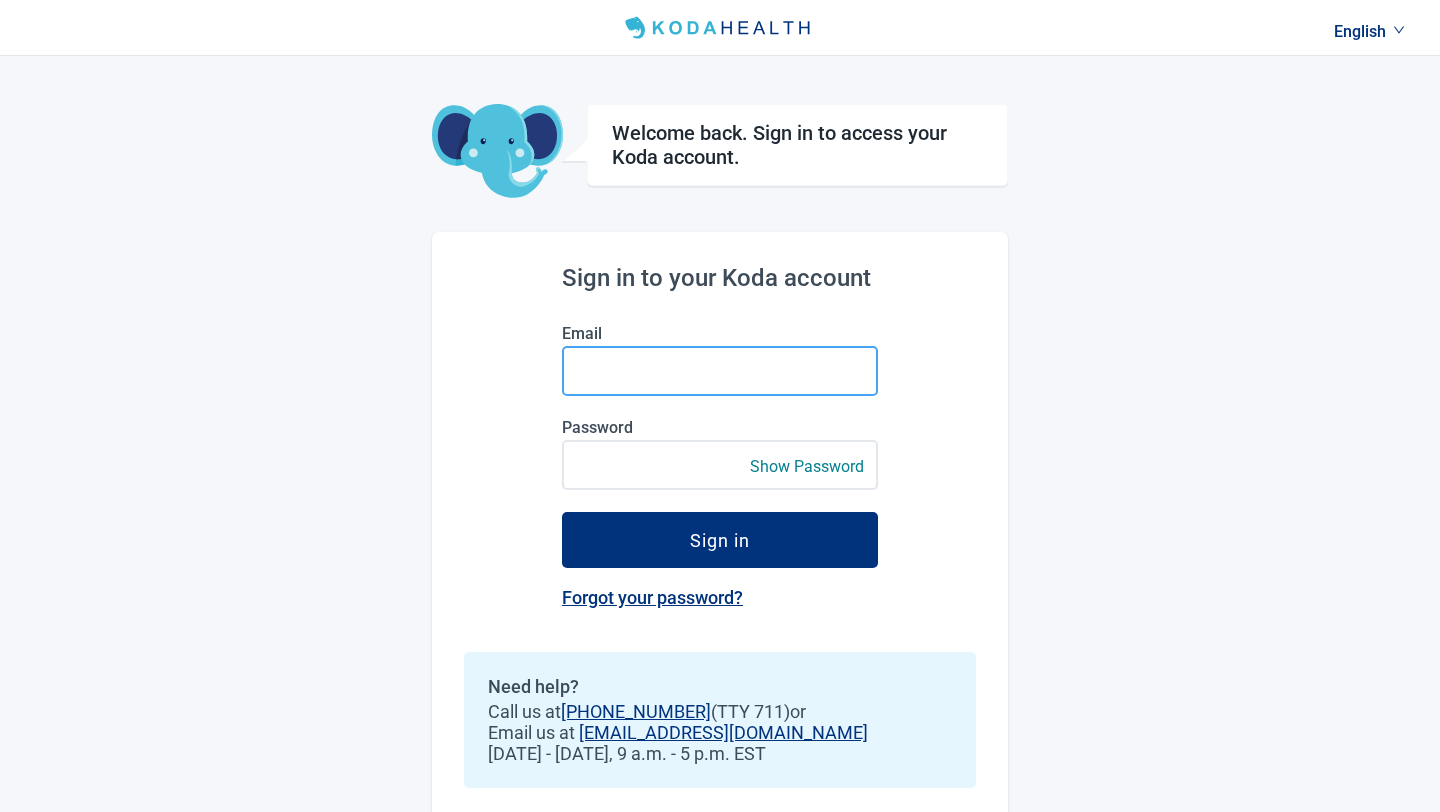 click on "Email" at bounding box center [720, 371] 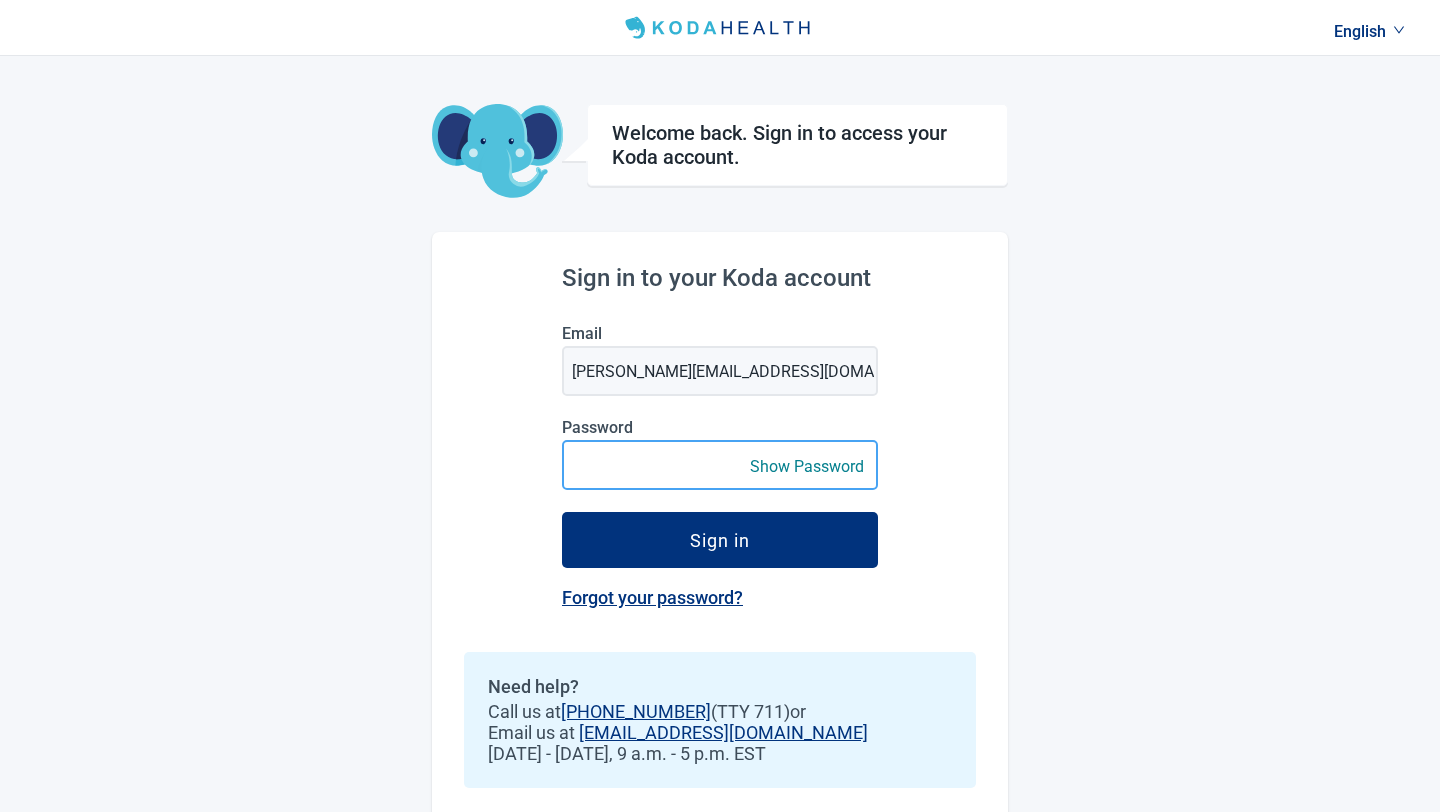 click on "Sign in" at bounding box center (720, 540) 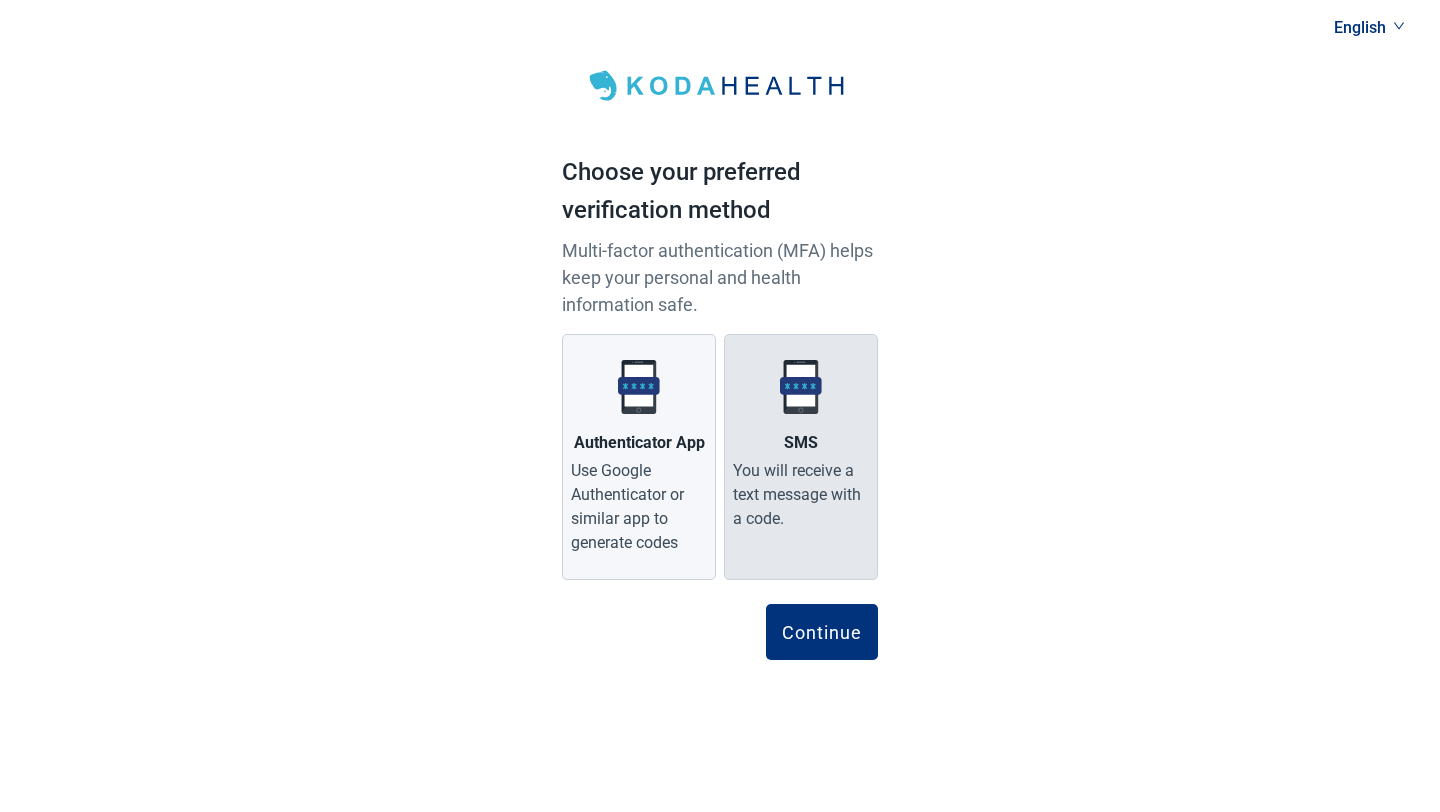 click on "You will receive a text message with a code." at bounding box center [801, 495] 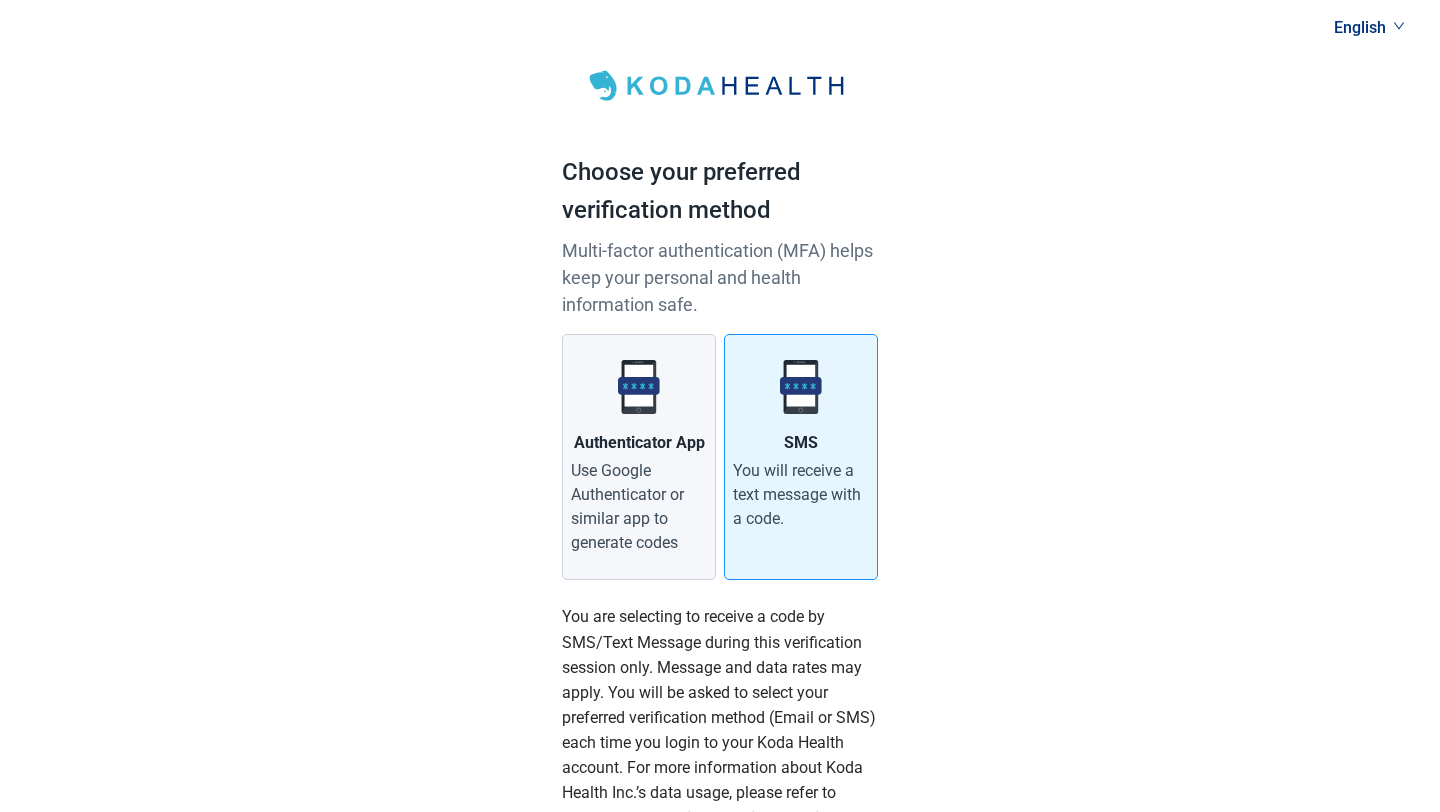 scroll, scrollTop: 254, scrollLeft: 0, axis: vertical 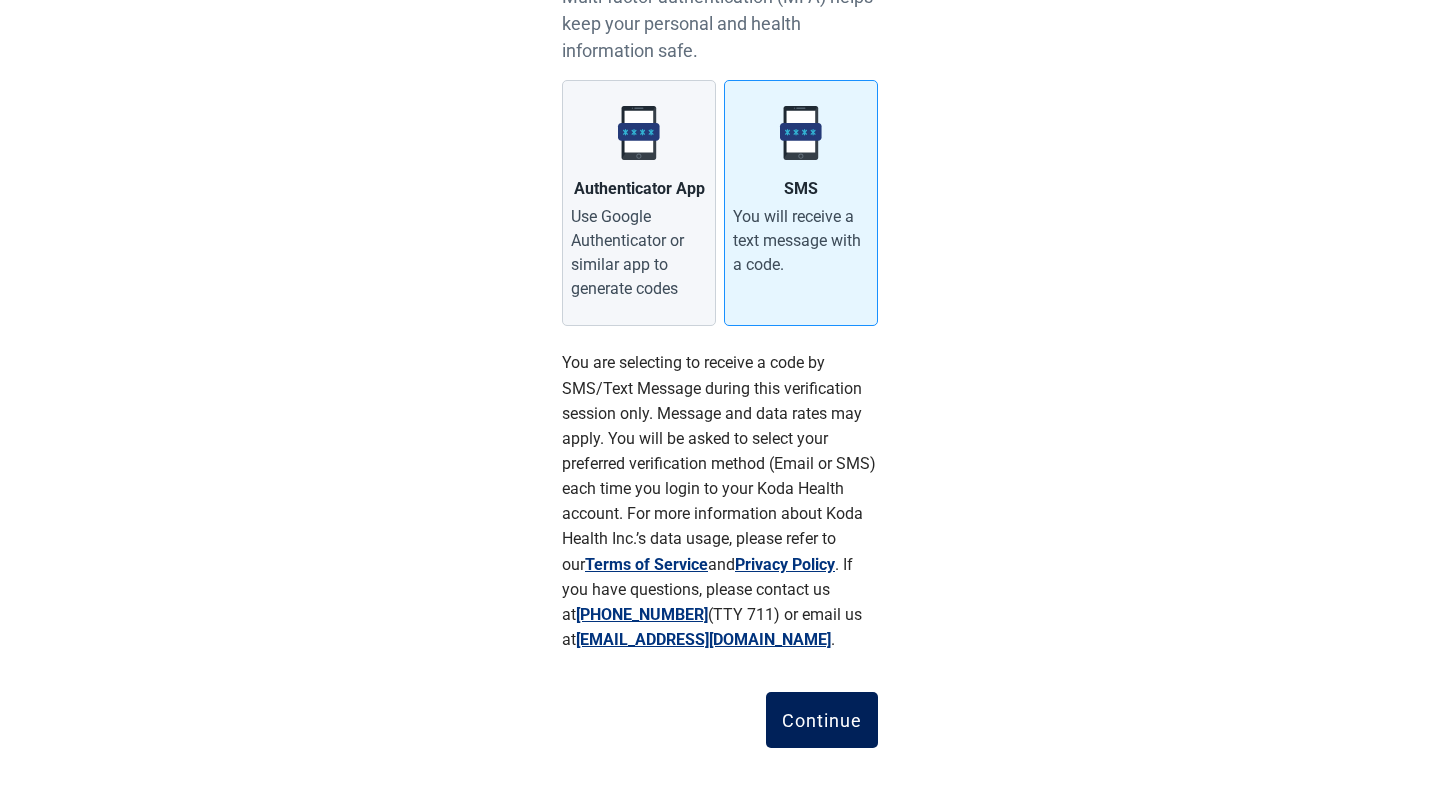 click on "Continue" at bounding box center (822, 720) 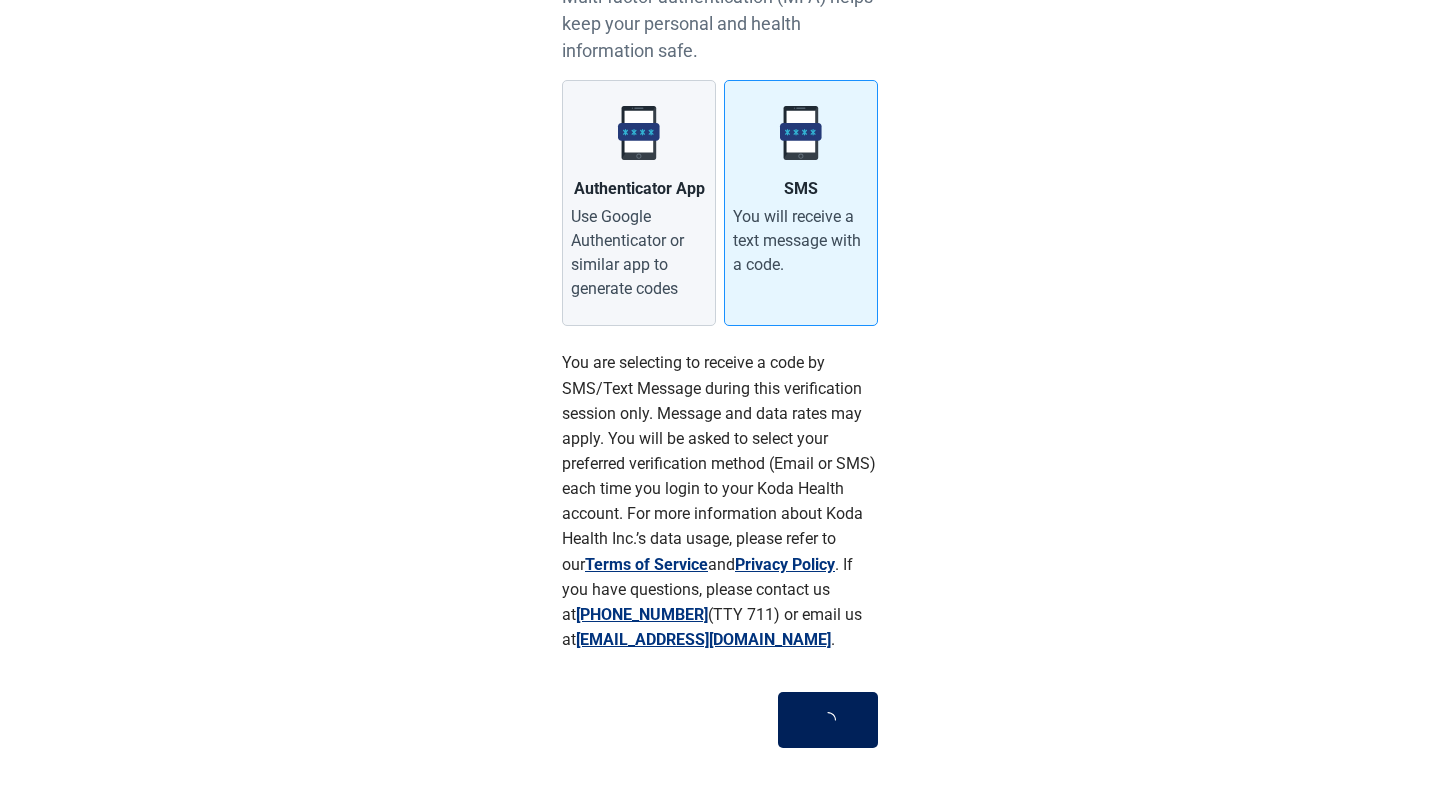 scroll, scrollTop: 0, scrollLeft: 0, axis: both 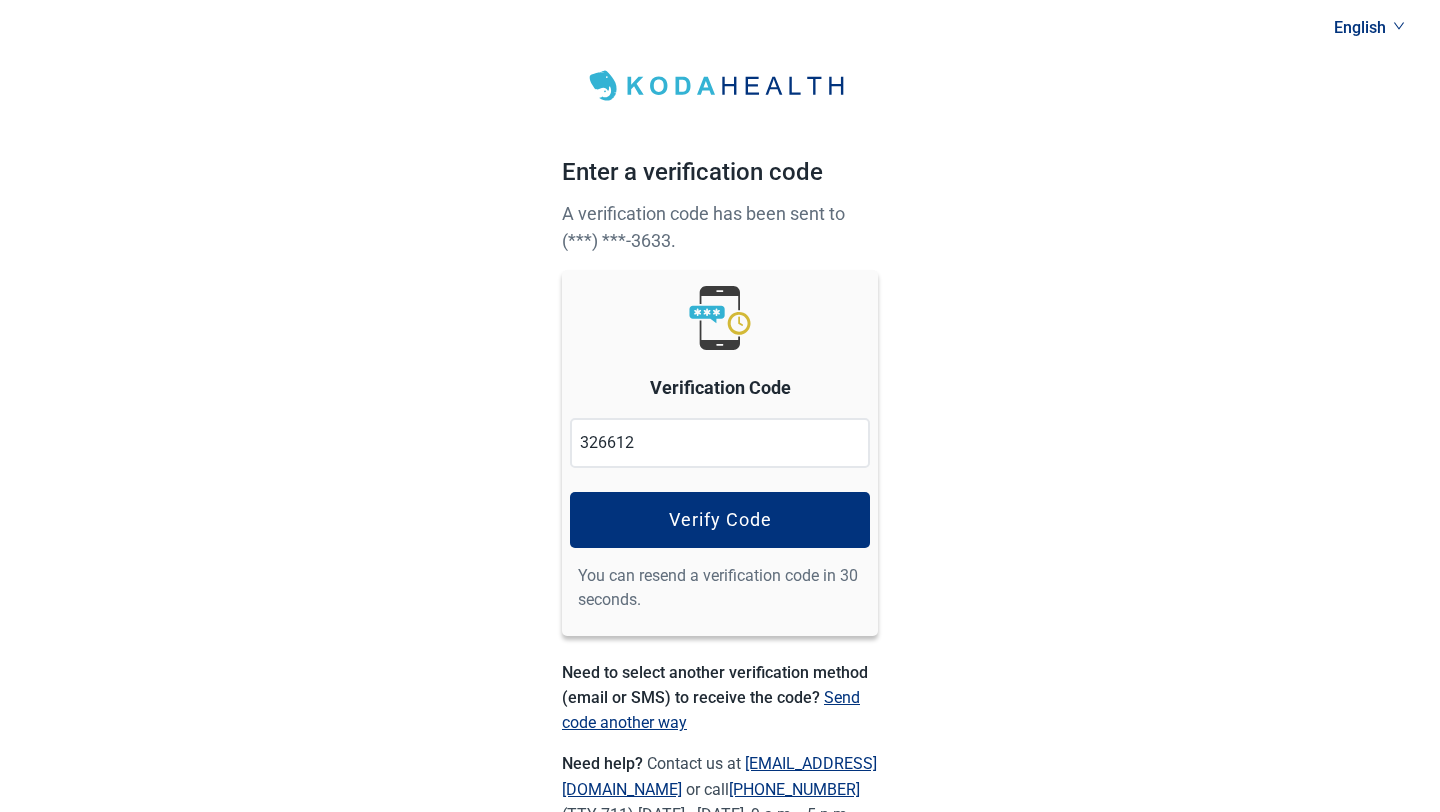type on "326612" 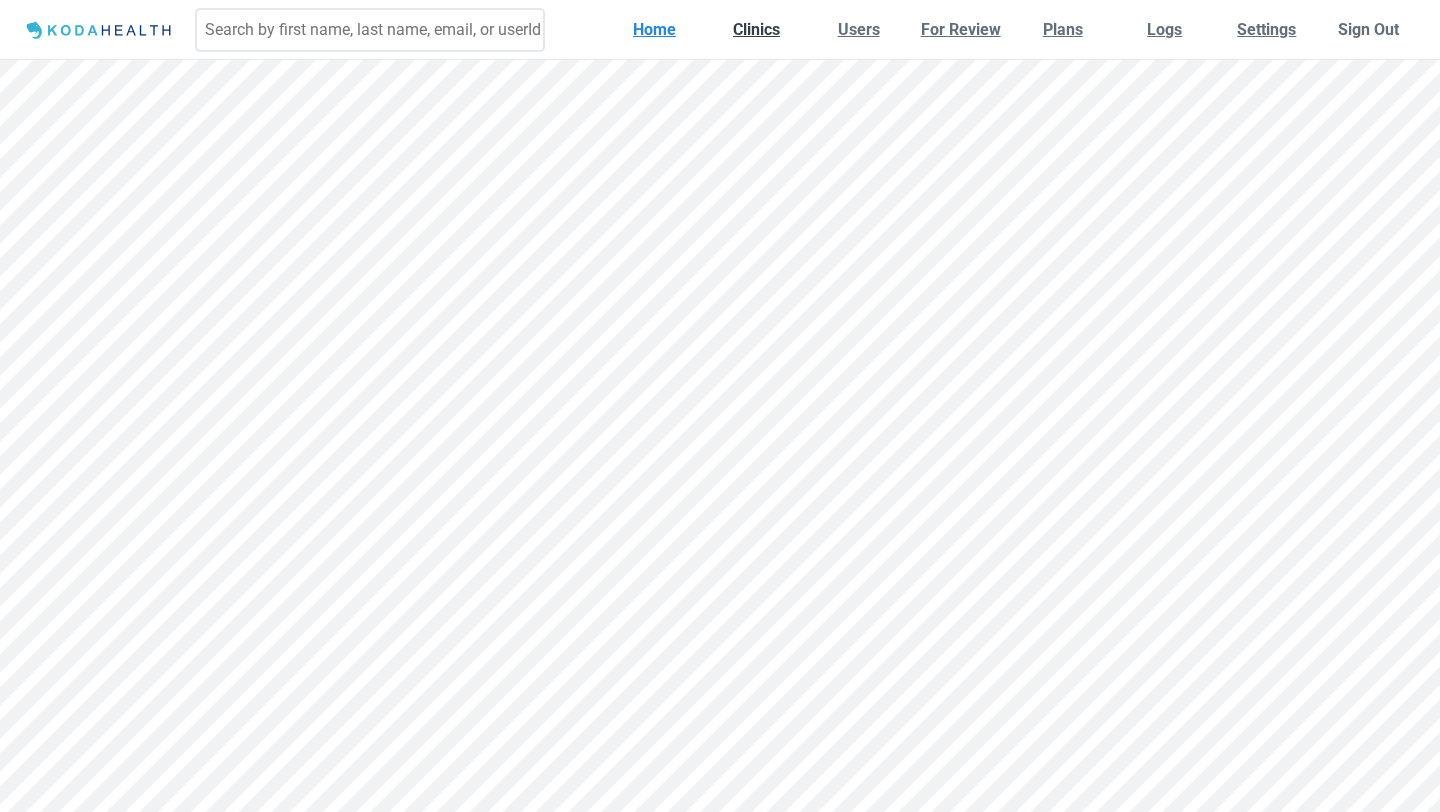click on "Clinics" at bounding box center [756, 29] 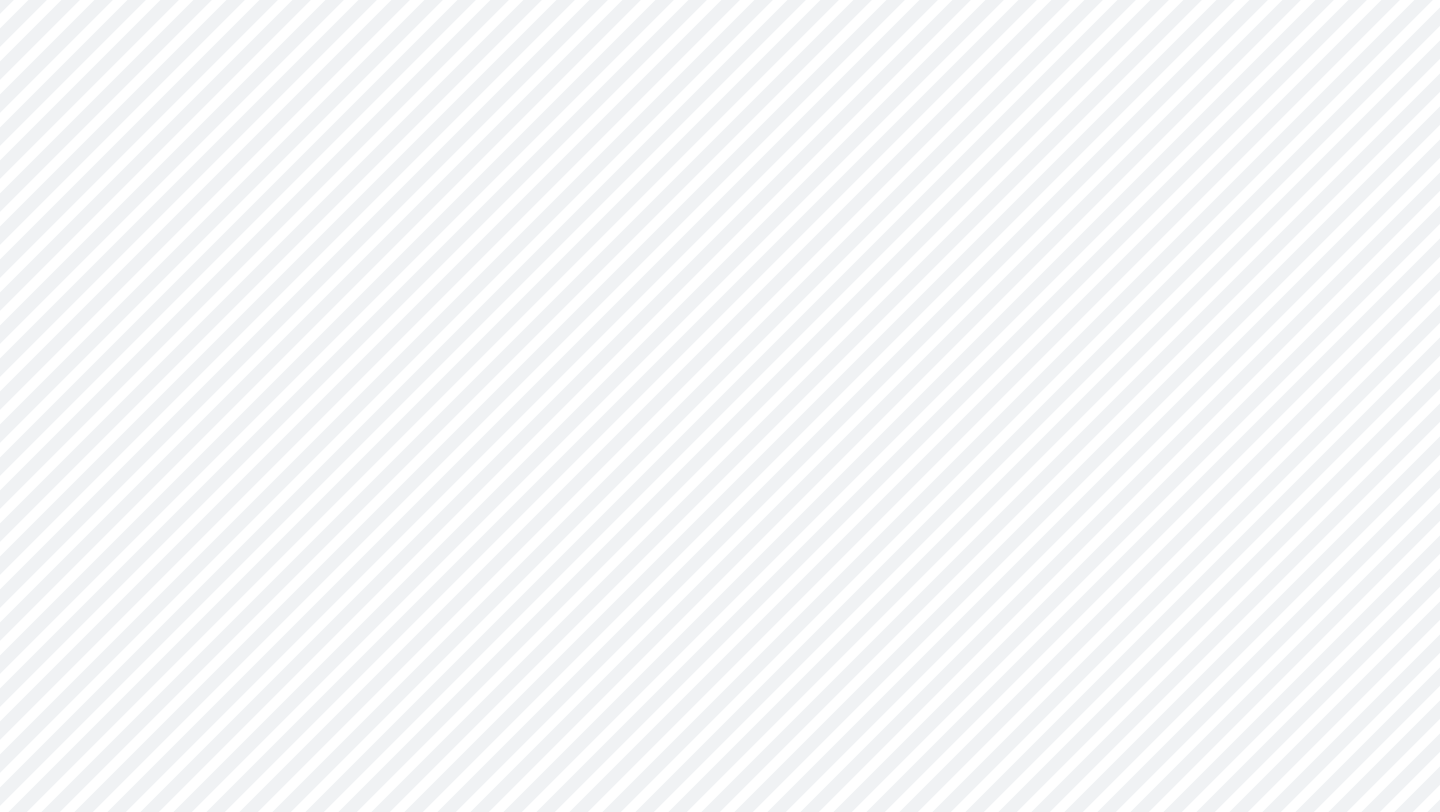 scroll, scrollTop: 0, scrollLeft: 0, axis: both 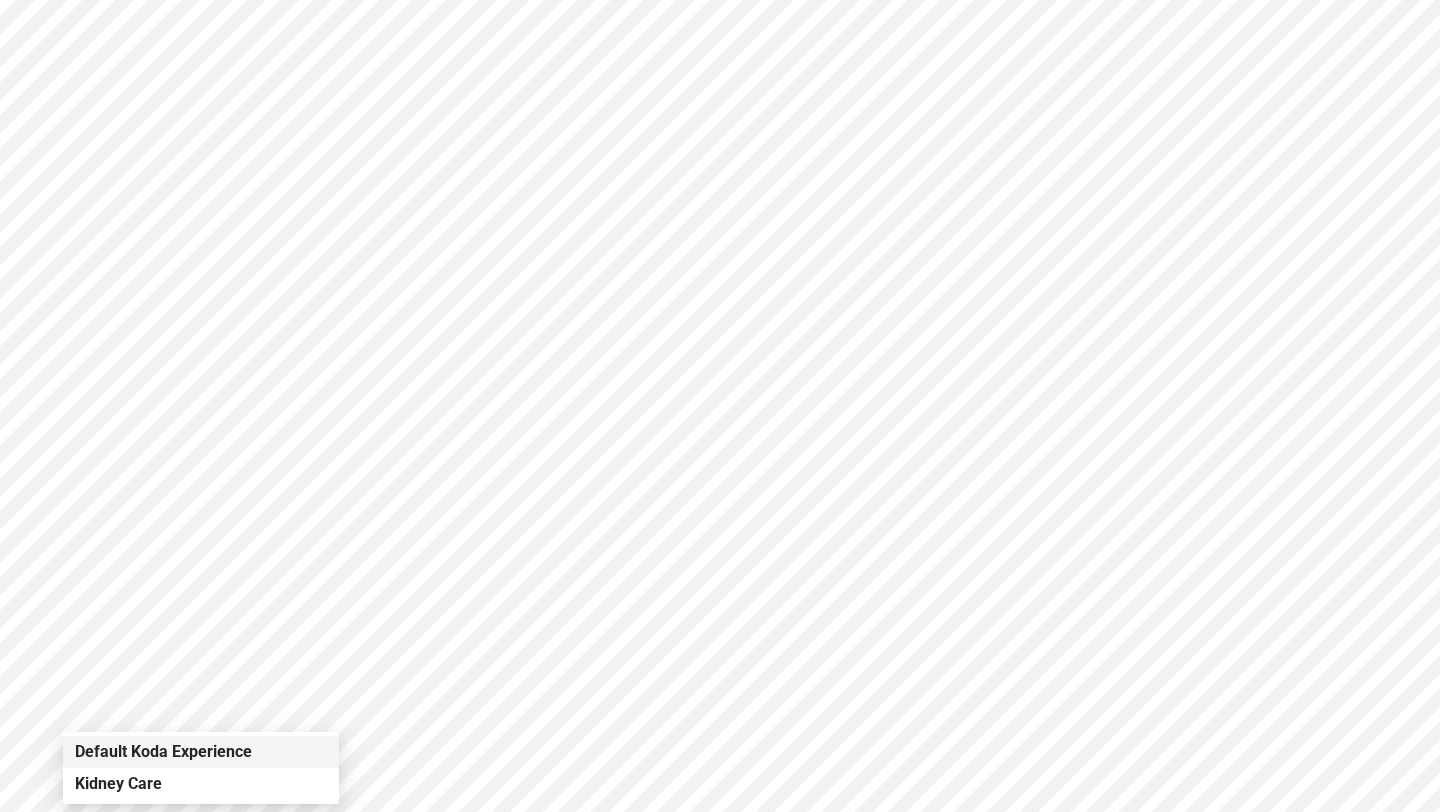 click on "Default Koda Experience" at bounding box center [165, 751] 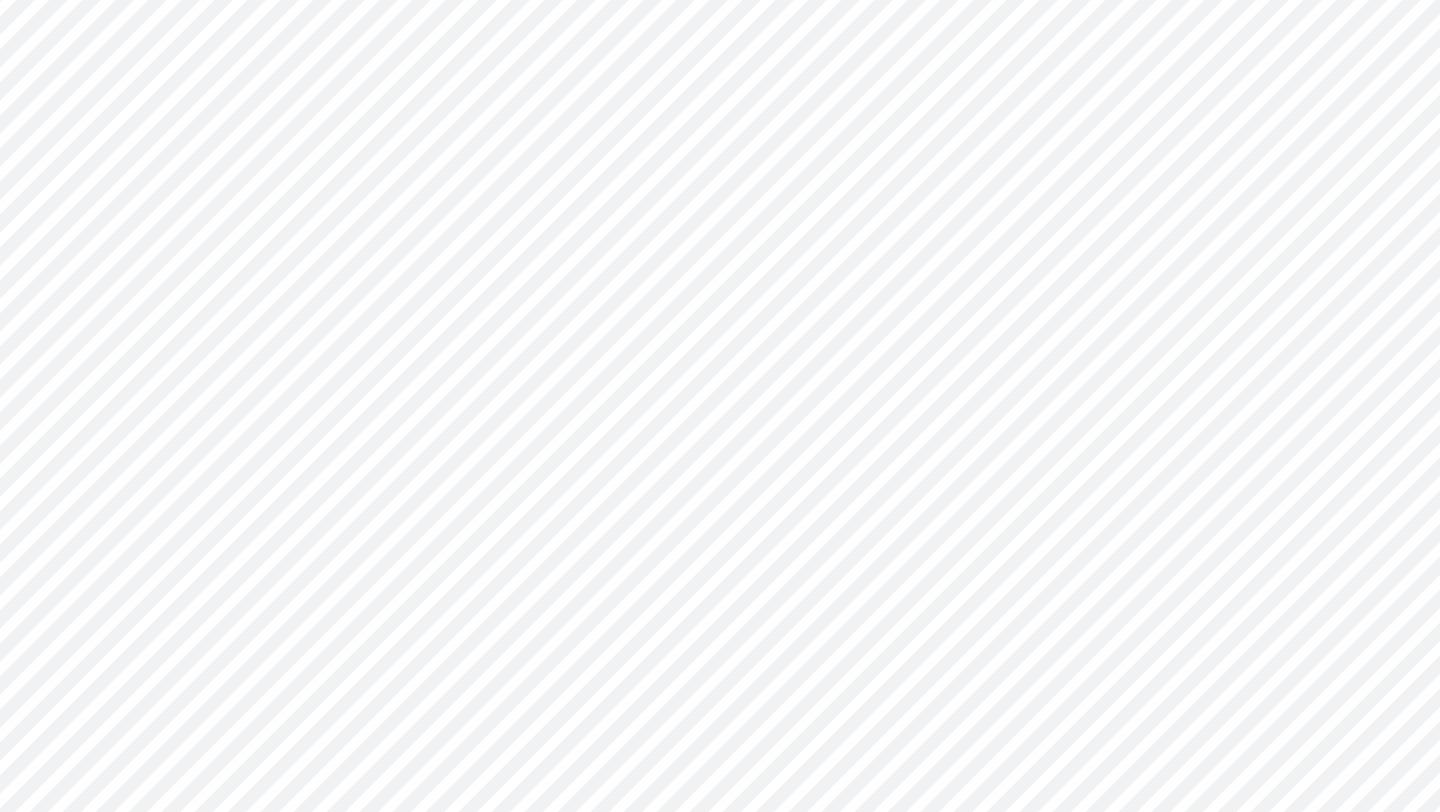 scroll, scrollTop: 123, scrollLeft: 0, axis: vertical 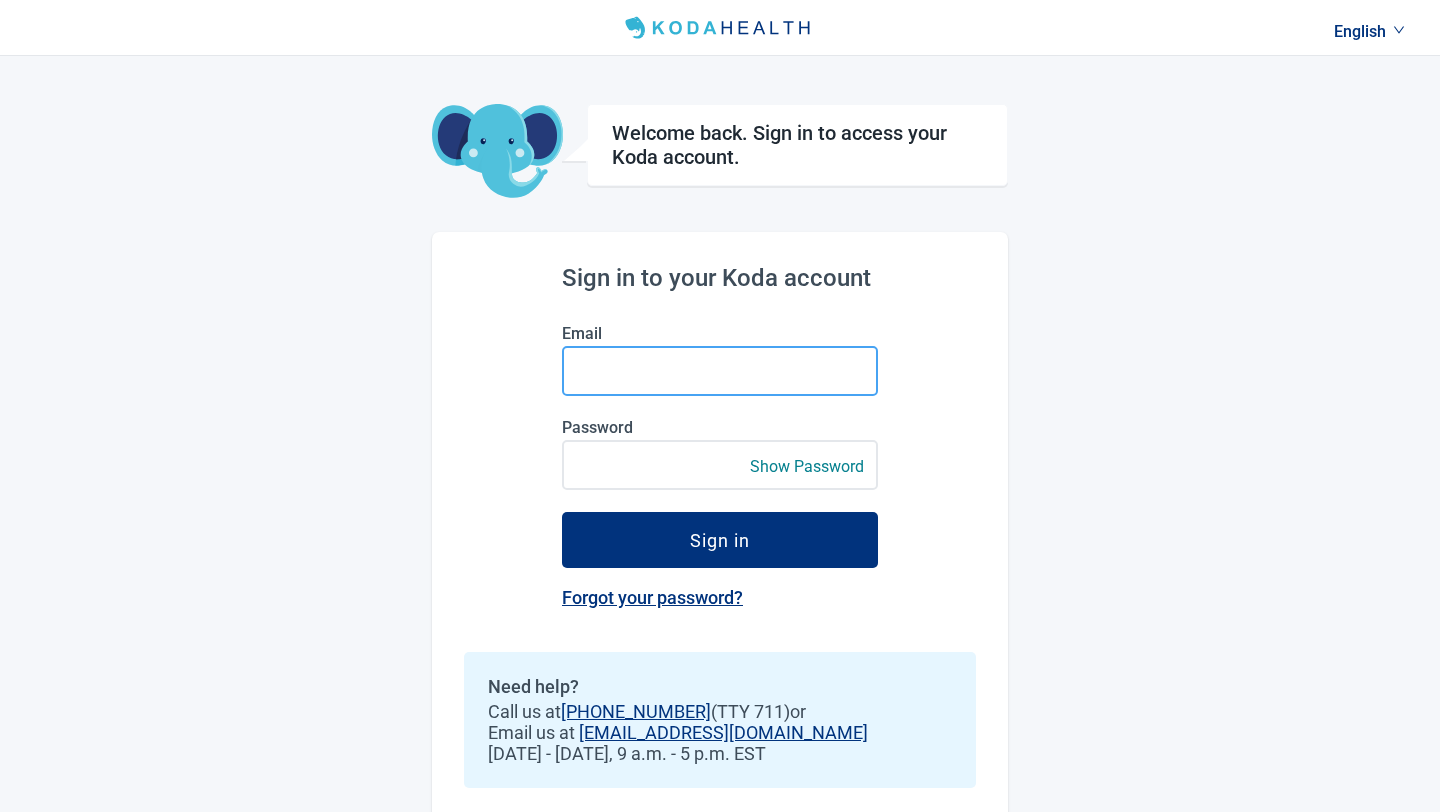 click on "Email" at bounding box center (720, 371) 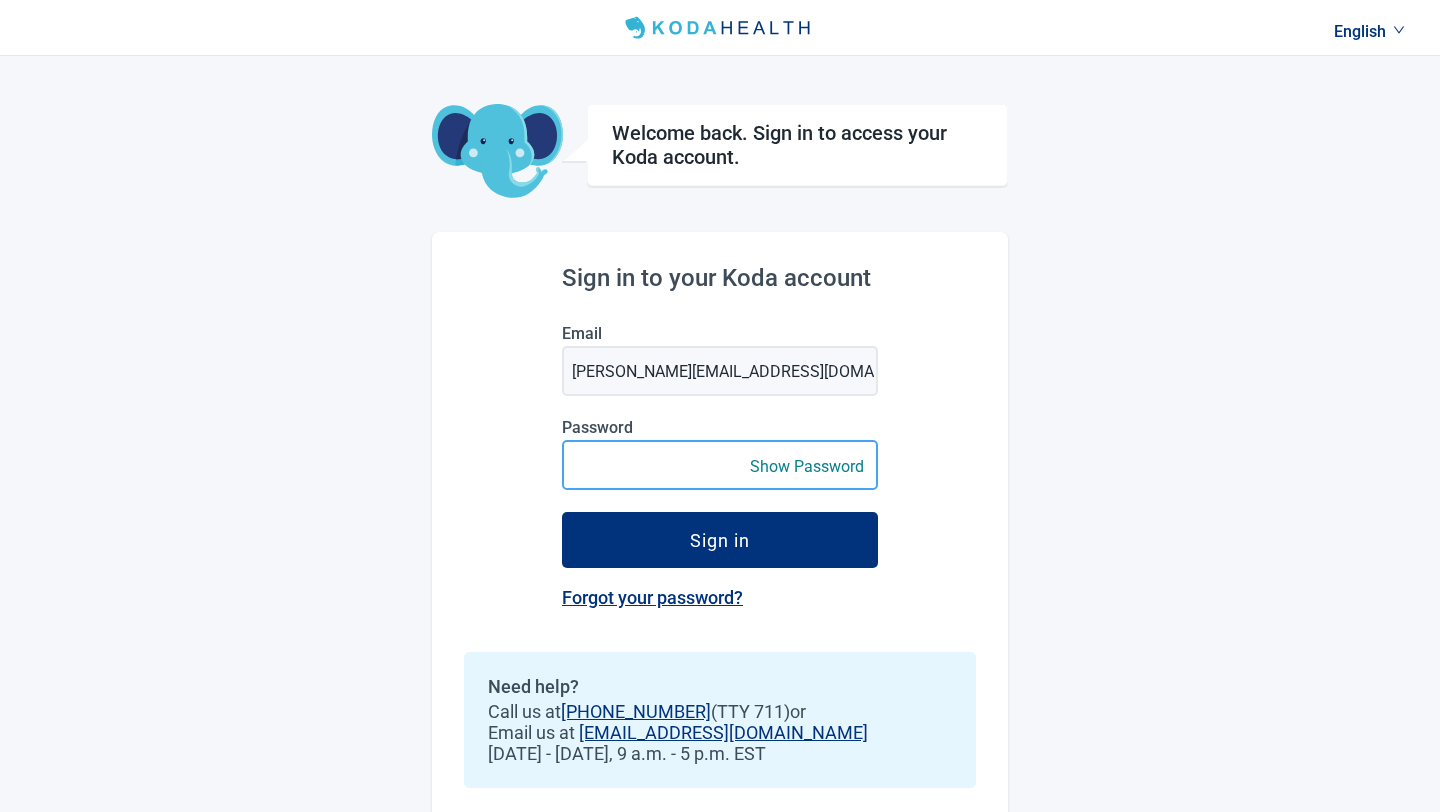 click on "Sign in" at bounding box center (720, 540) 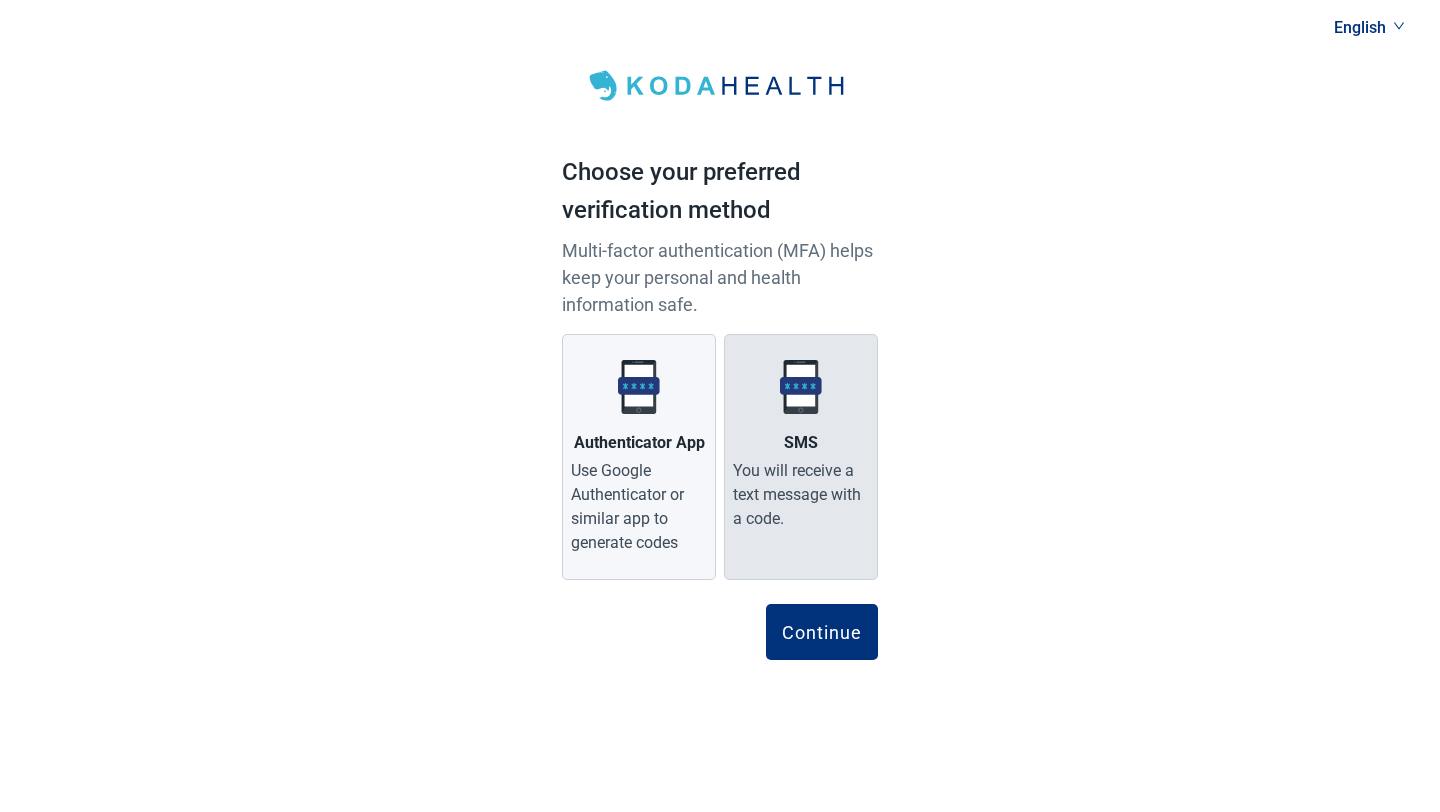 click on "You will receive a text message with a code." at bounding box center [801, 495] 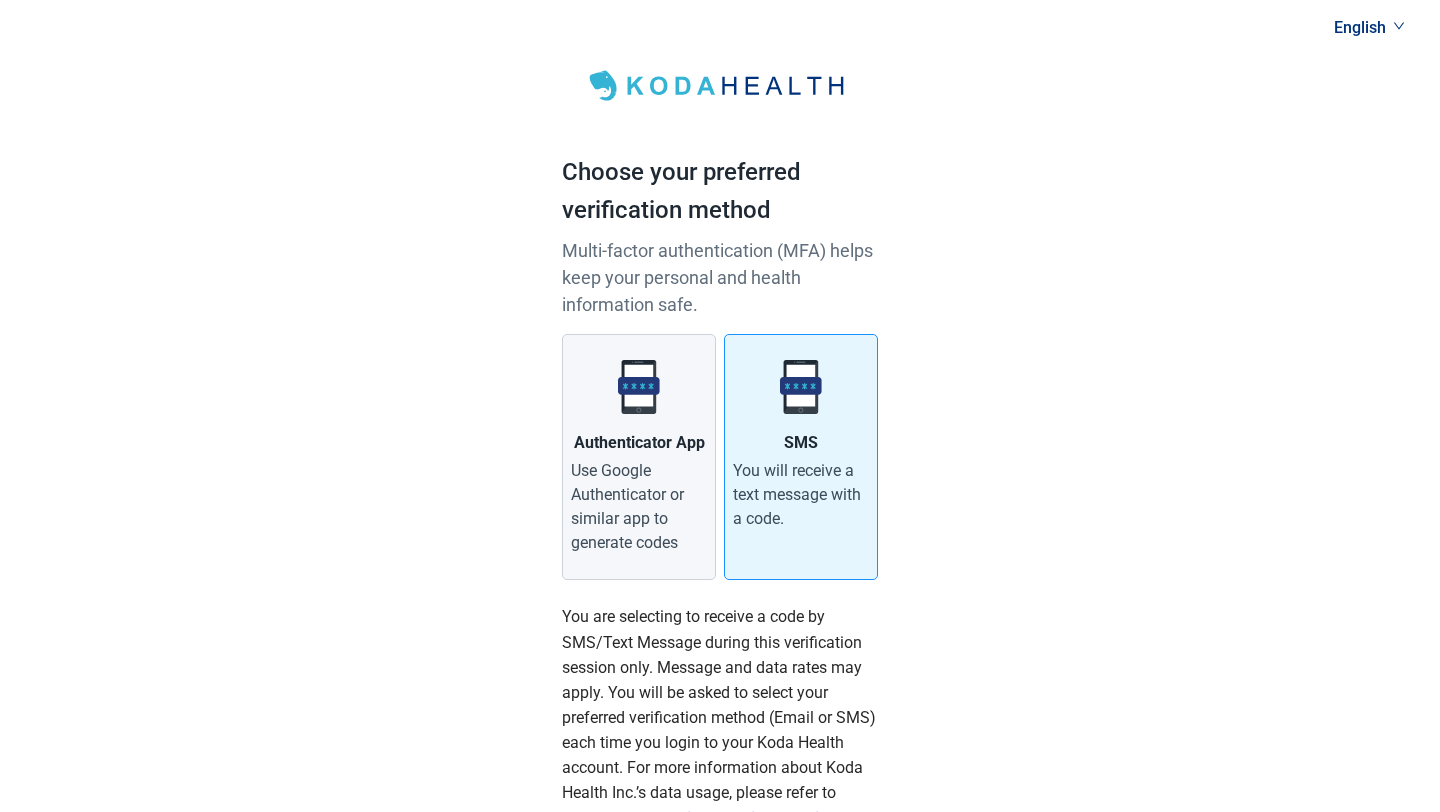 scroll, scrollTop: 254, scrollLeft: 0, axis: vertical 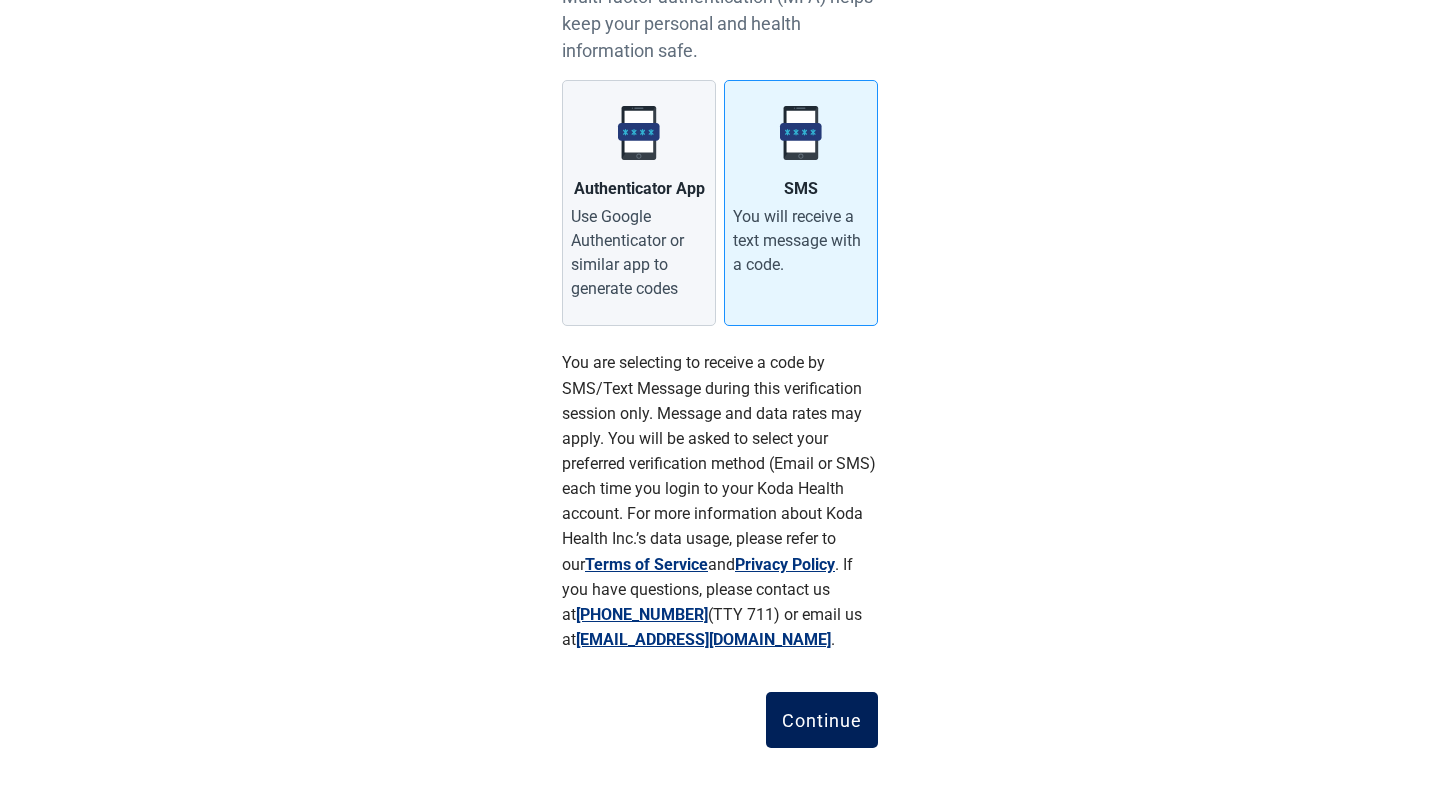 click on "Continue" at bounding box center (822, 720) 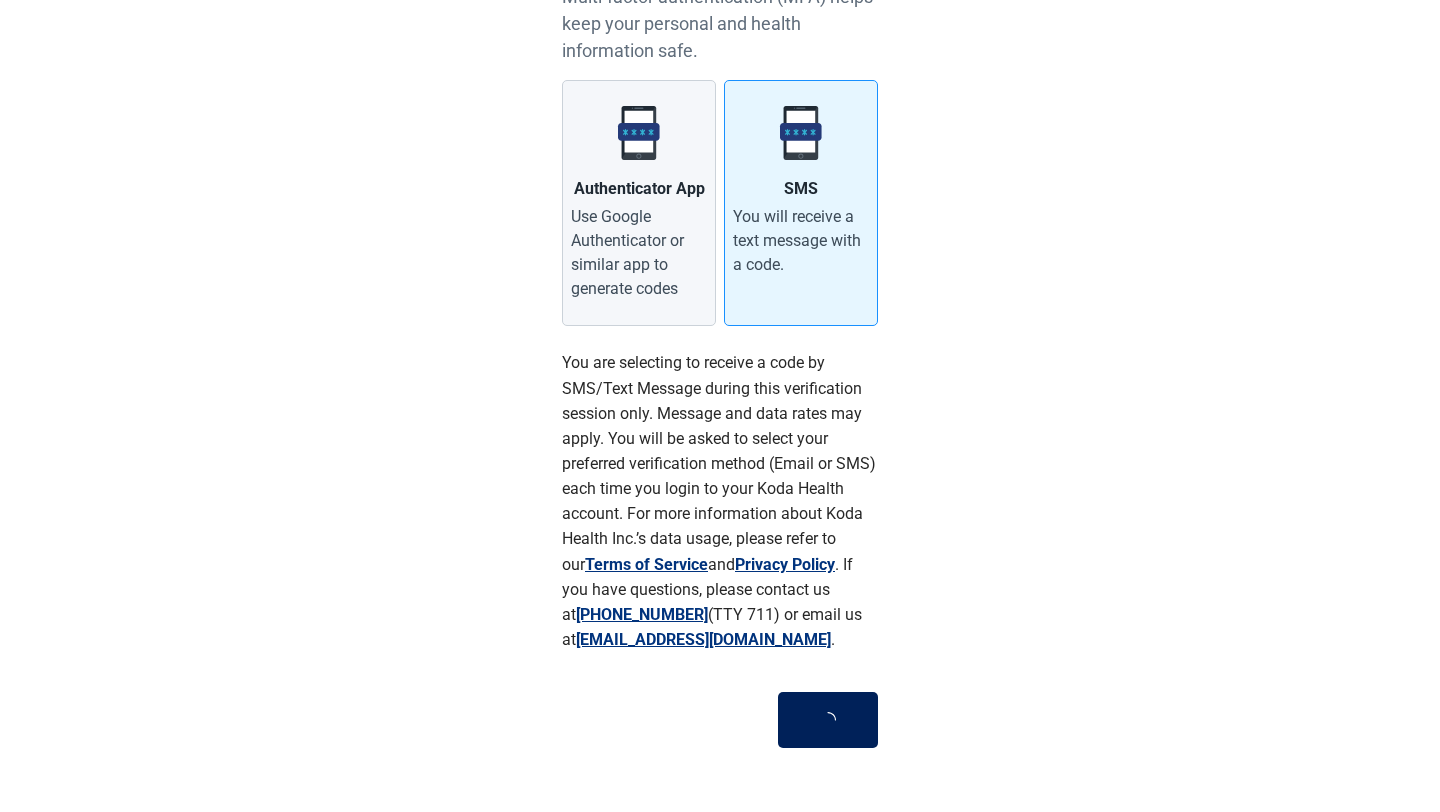 scroll, scrollTop: 0, scrollLeft: 0, axis: both 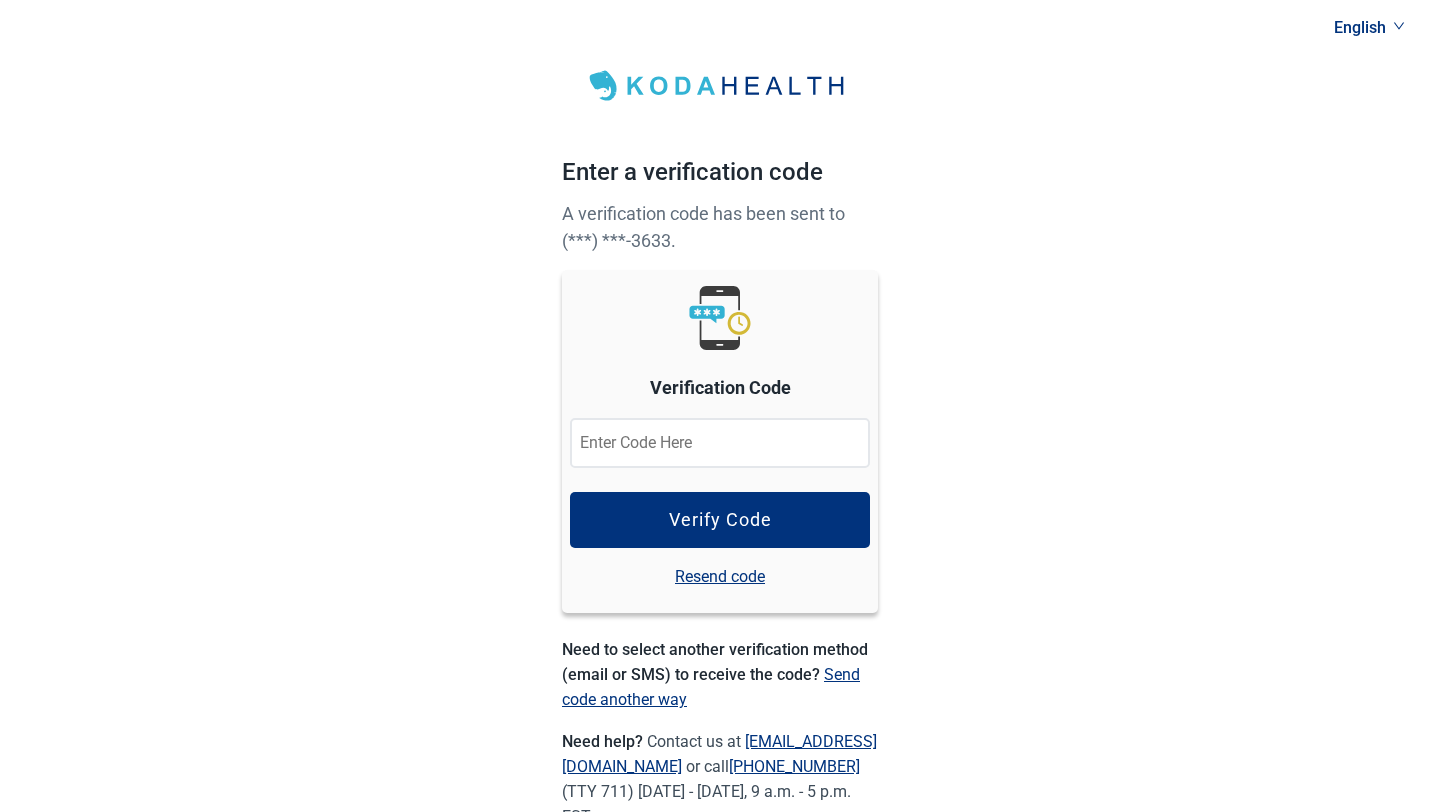 click at bounding box center [720, 443] 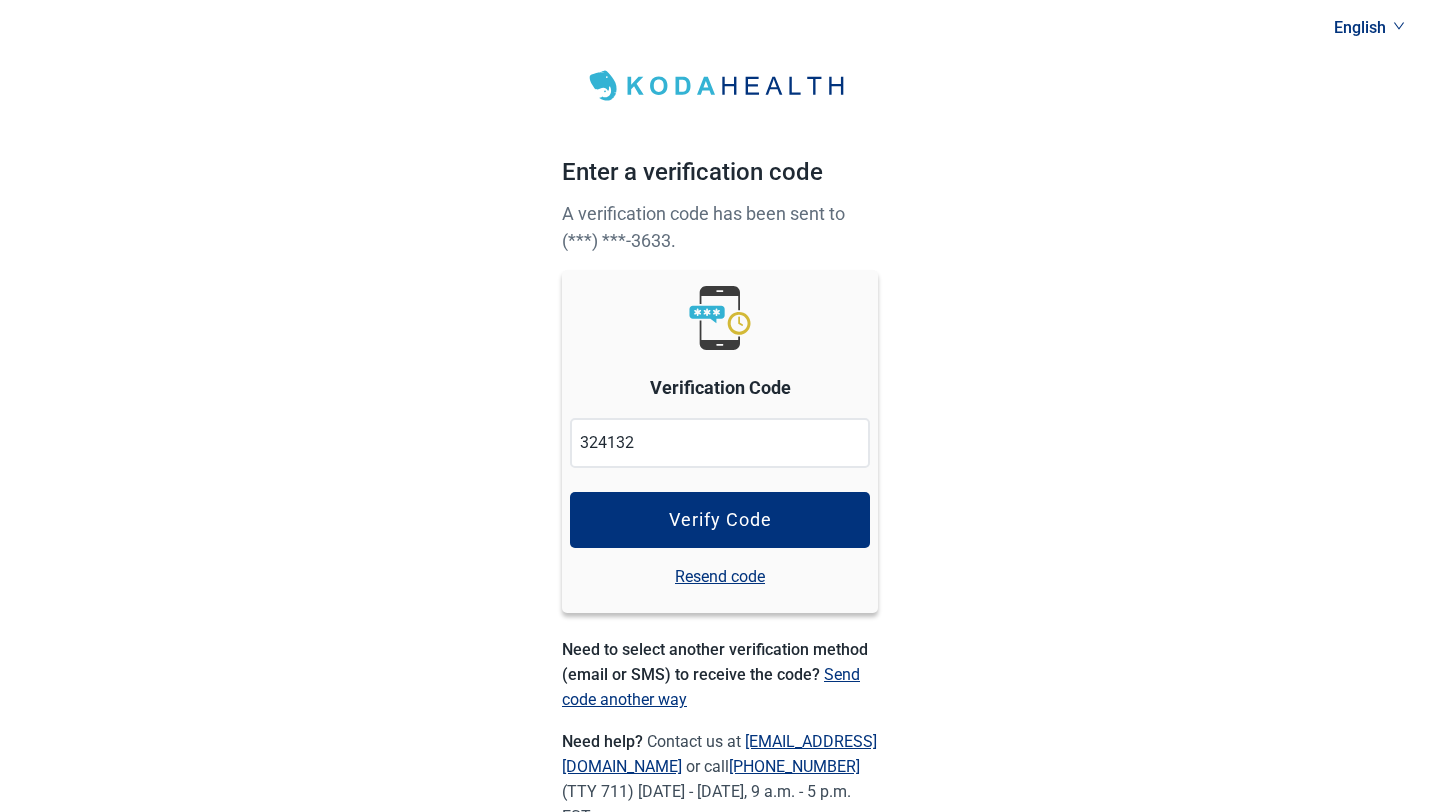 type on "324132" 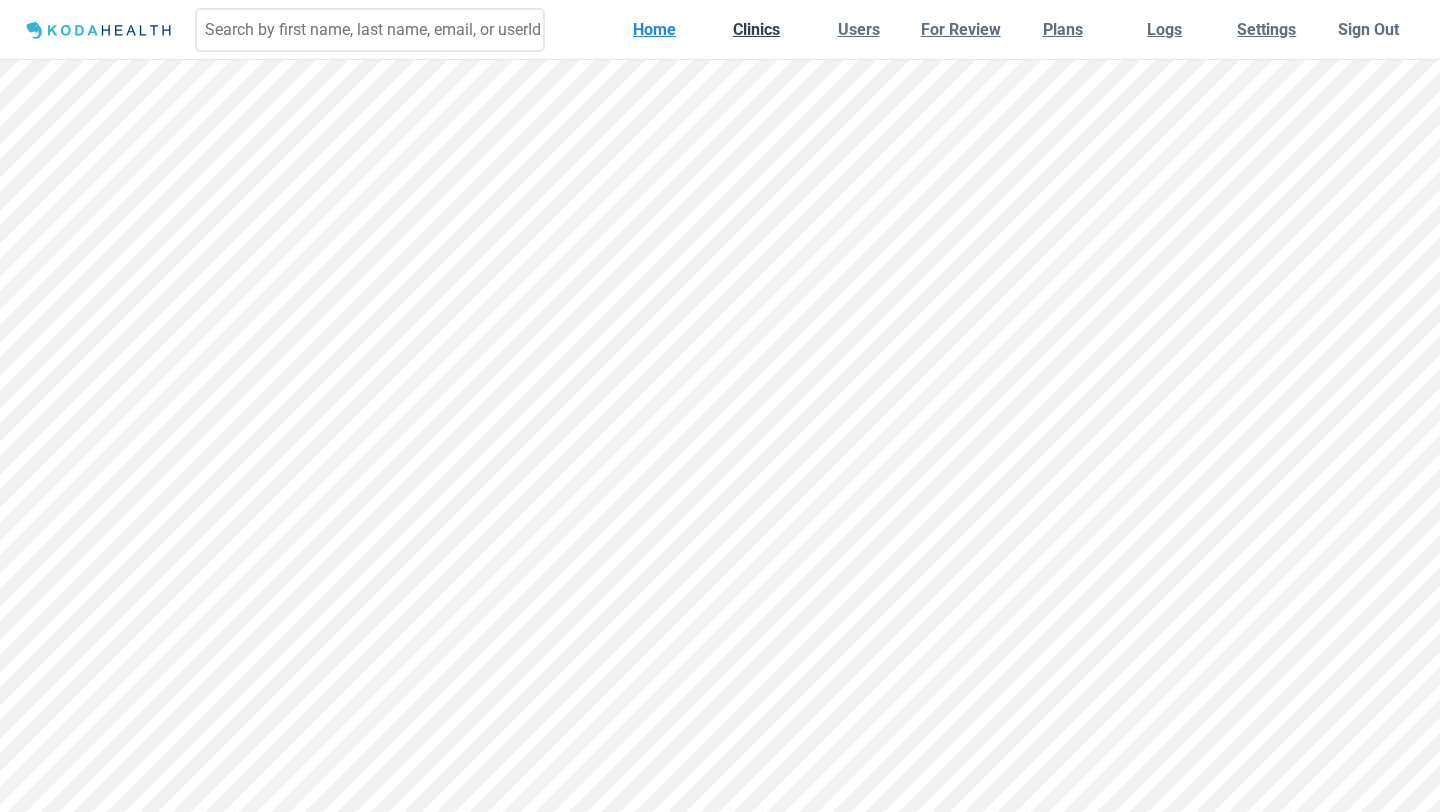 click on "Clinics" at bounding box center [756, 29] 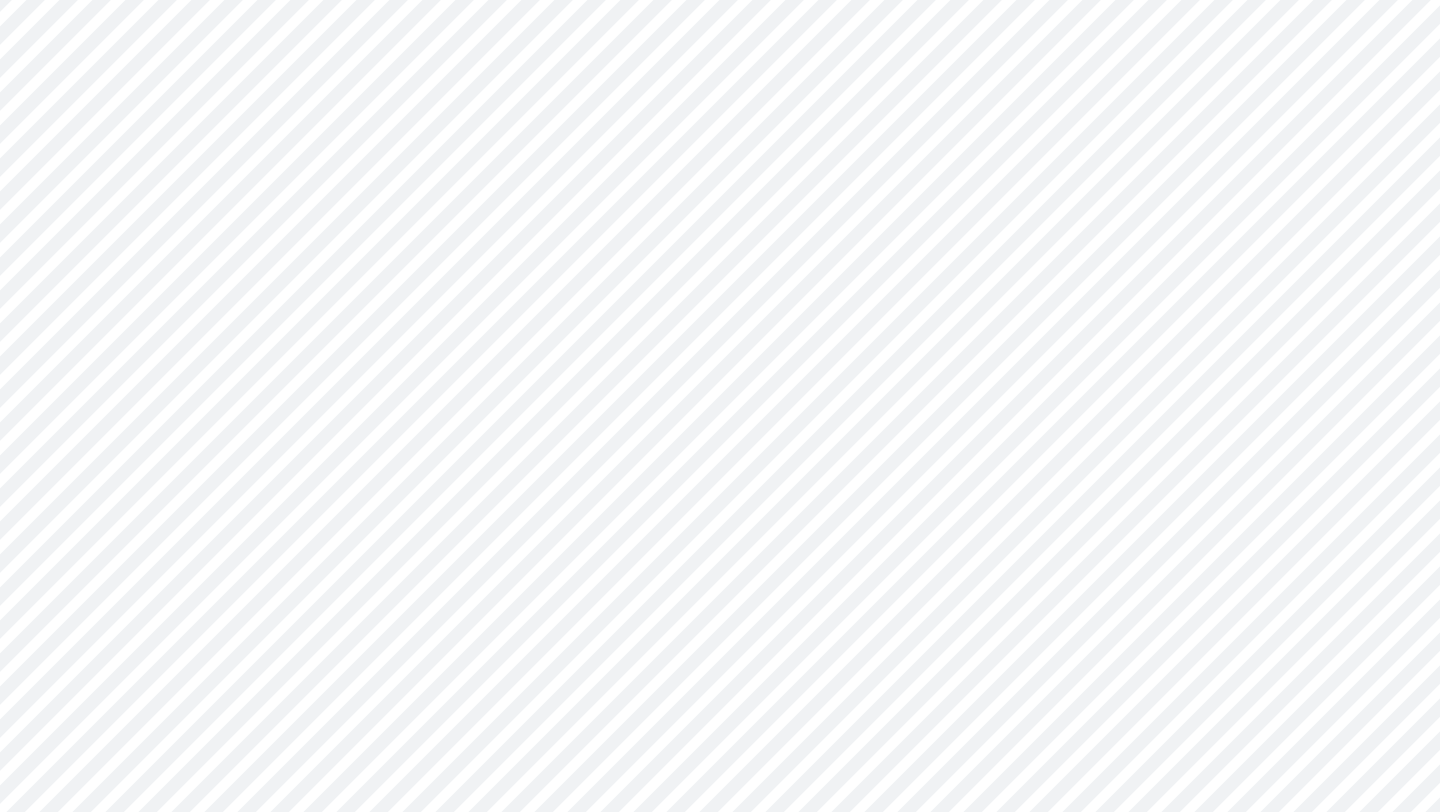 scroll, scrollTop: 0, scrollLeft: 0, axis: both 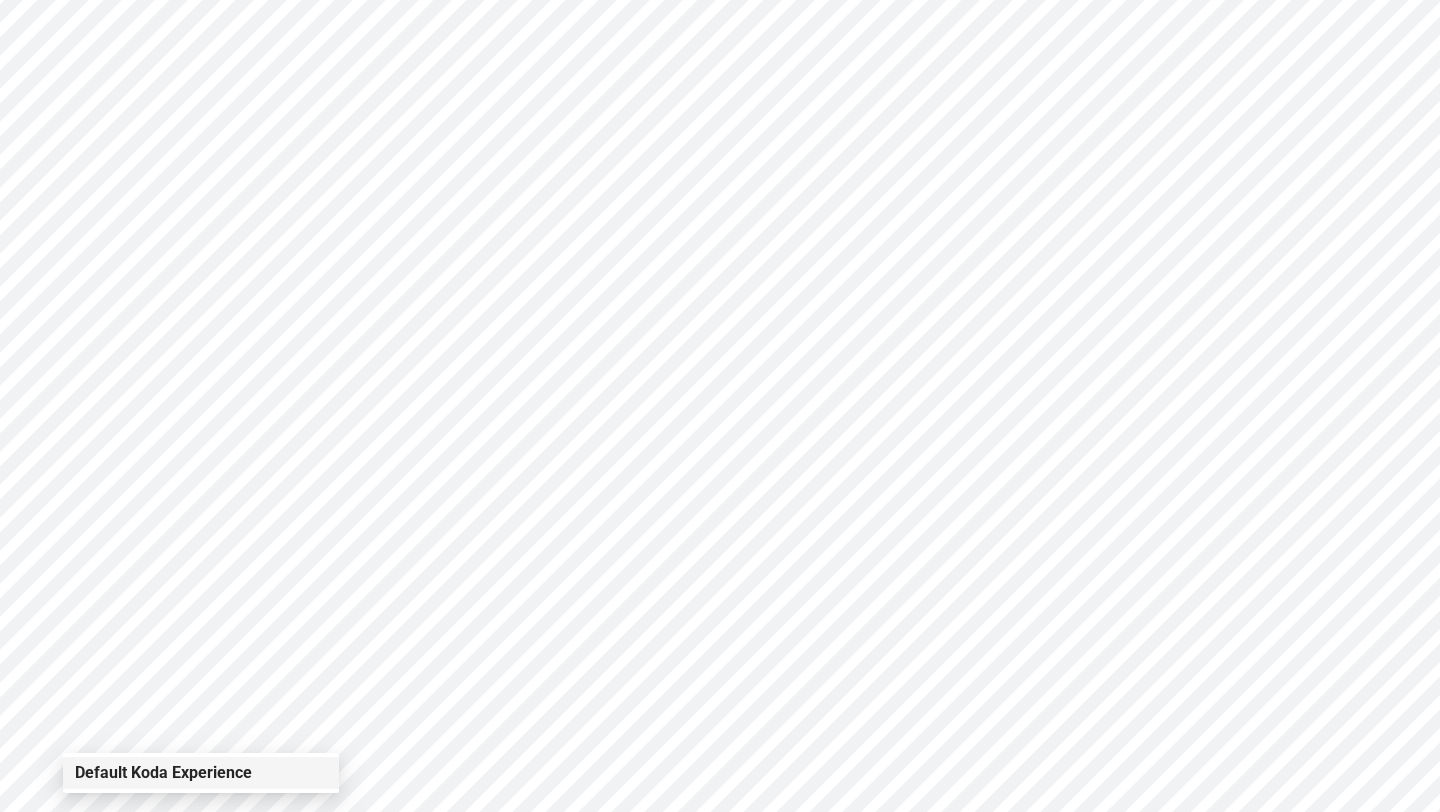 click on "Default Koda Experience" at bounding box center [165, 772] 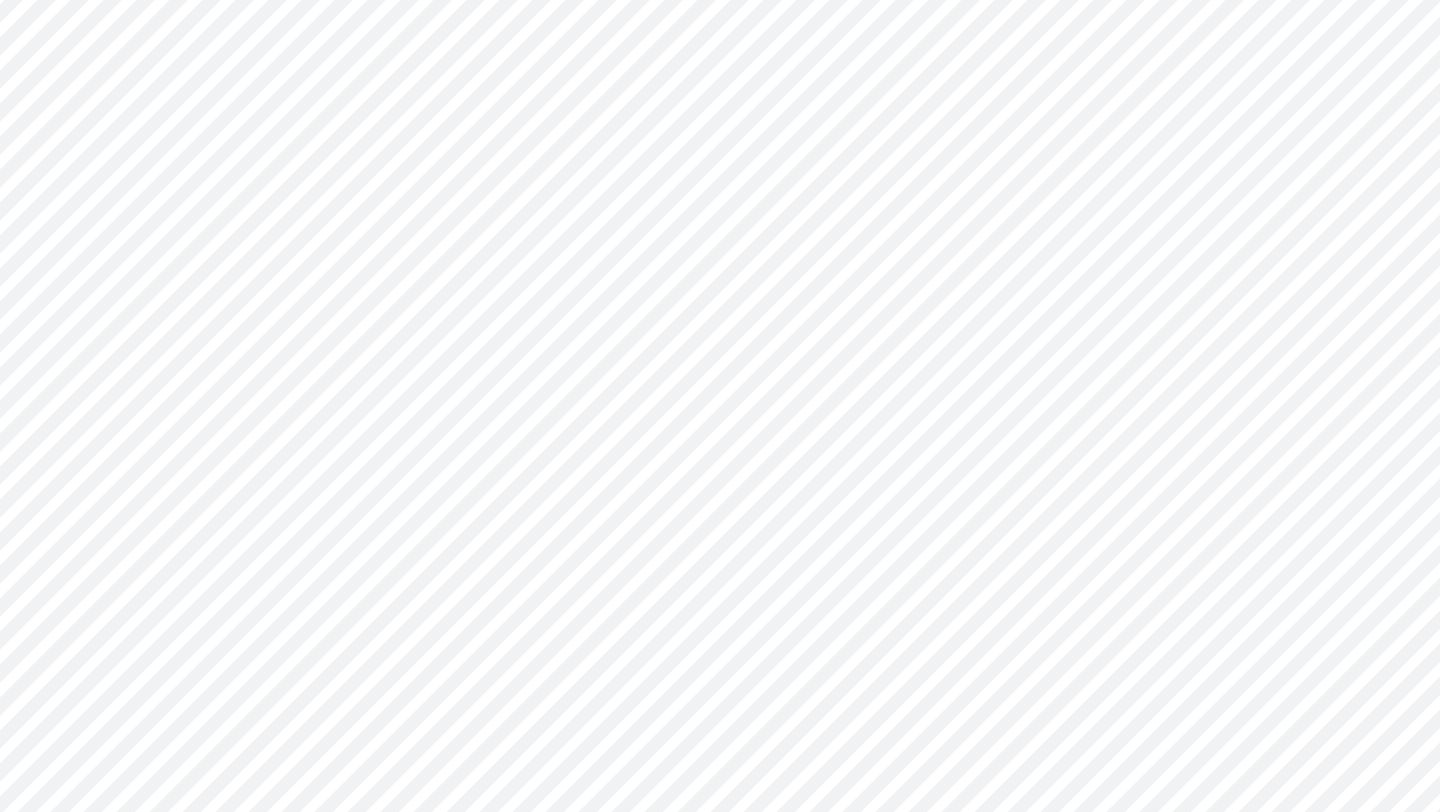 scroll, scrollTop: 123, scrollLeft: 0, axis: vertical 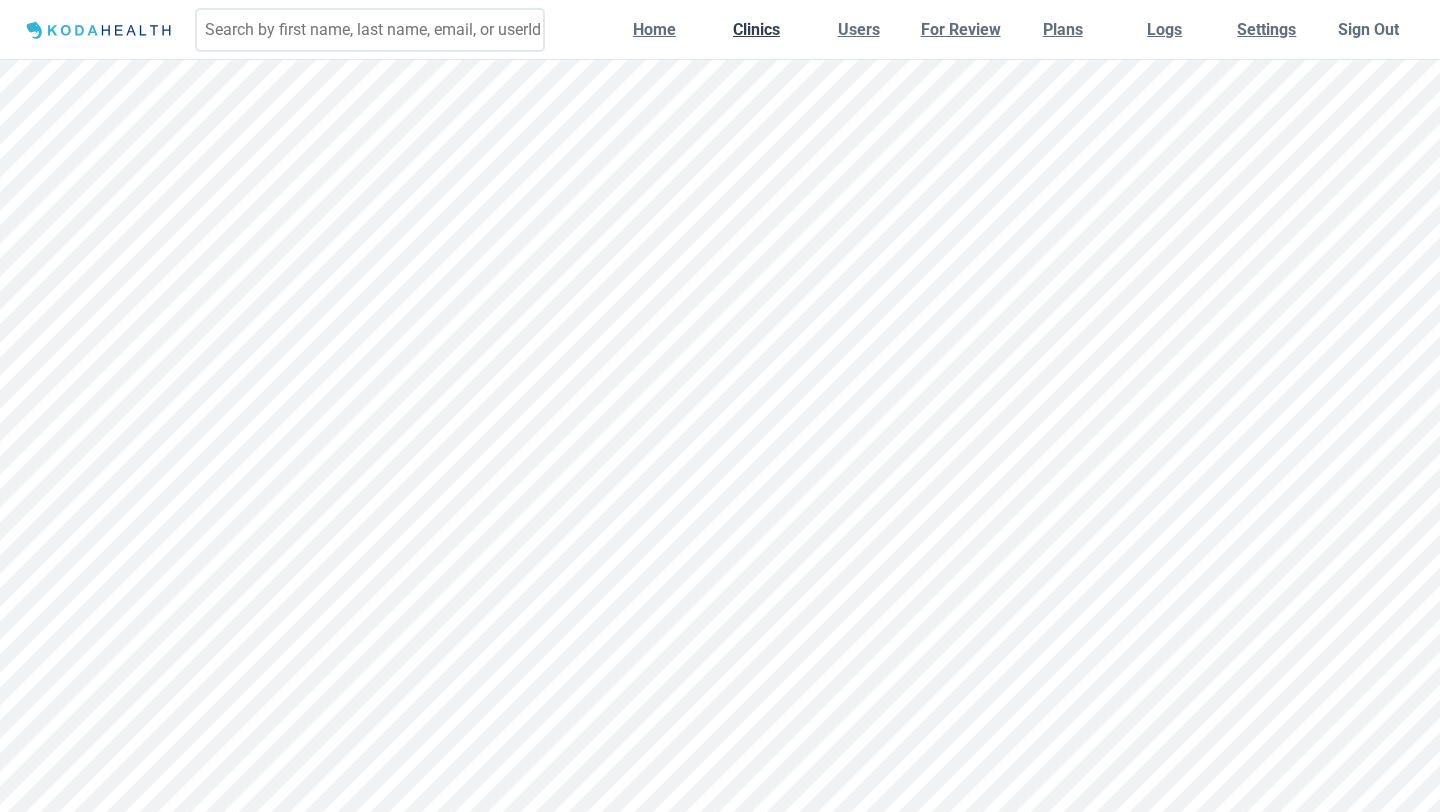 click on "Clinics" at bounding box center [756, 29] 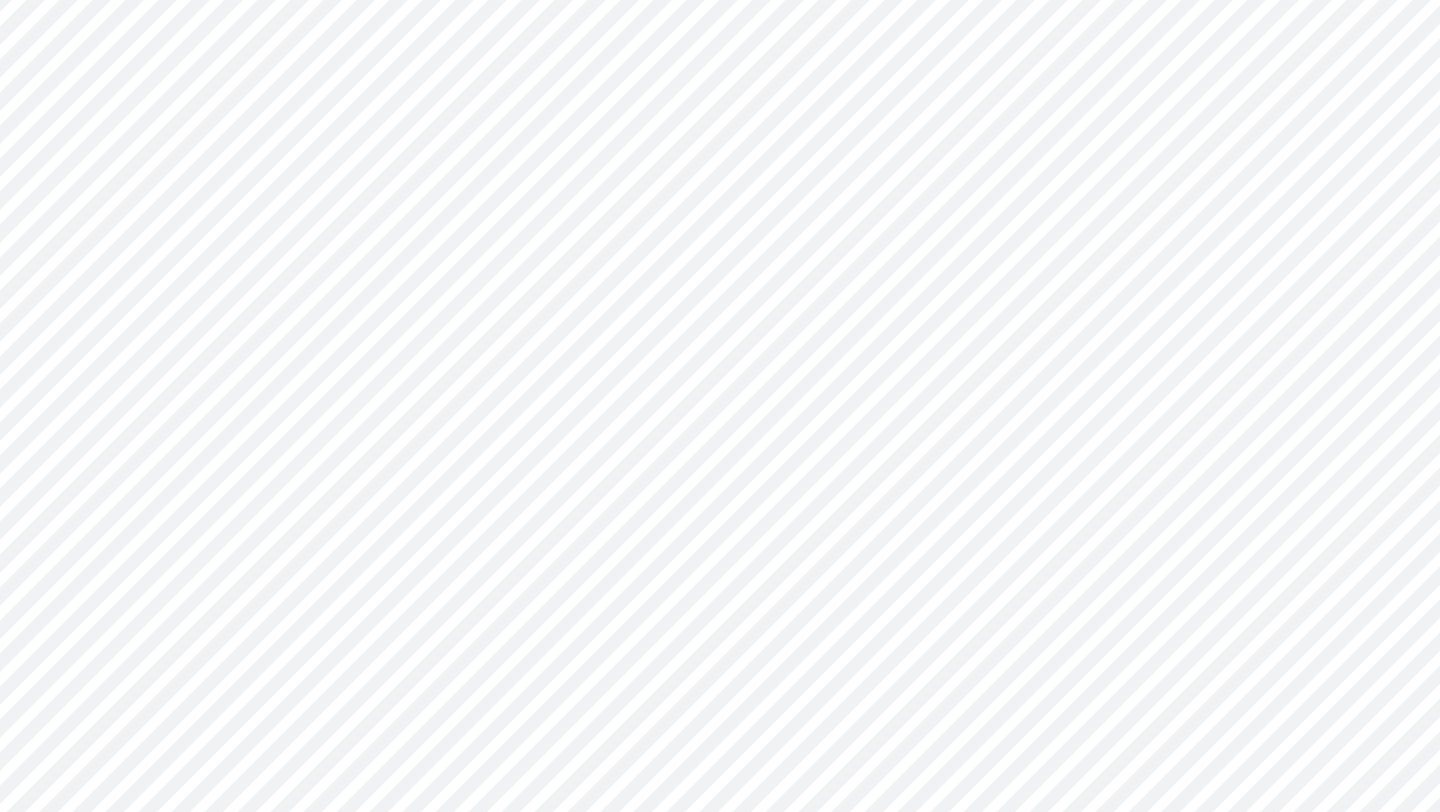 scroll, scrollTop: 0, scrollLeft: 0, axis: both 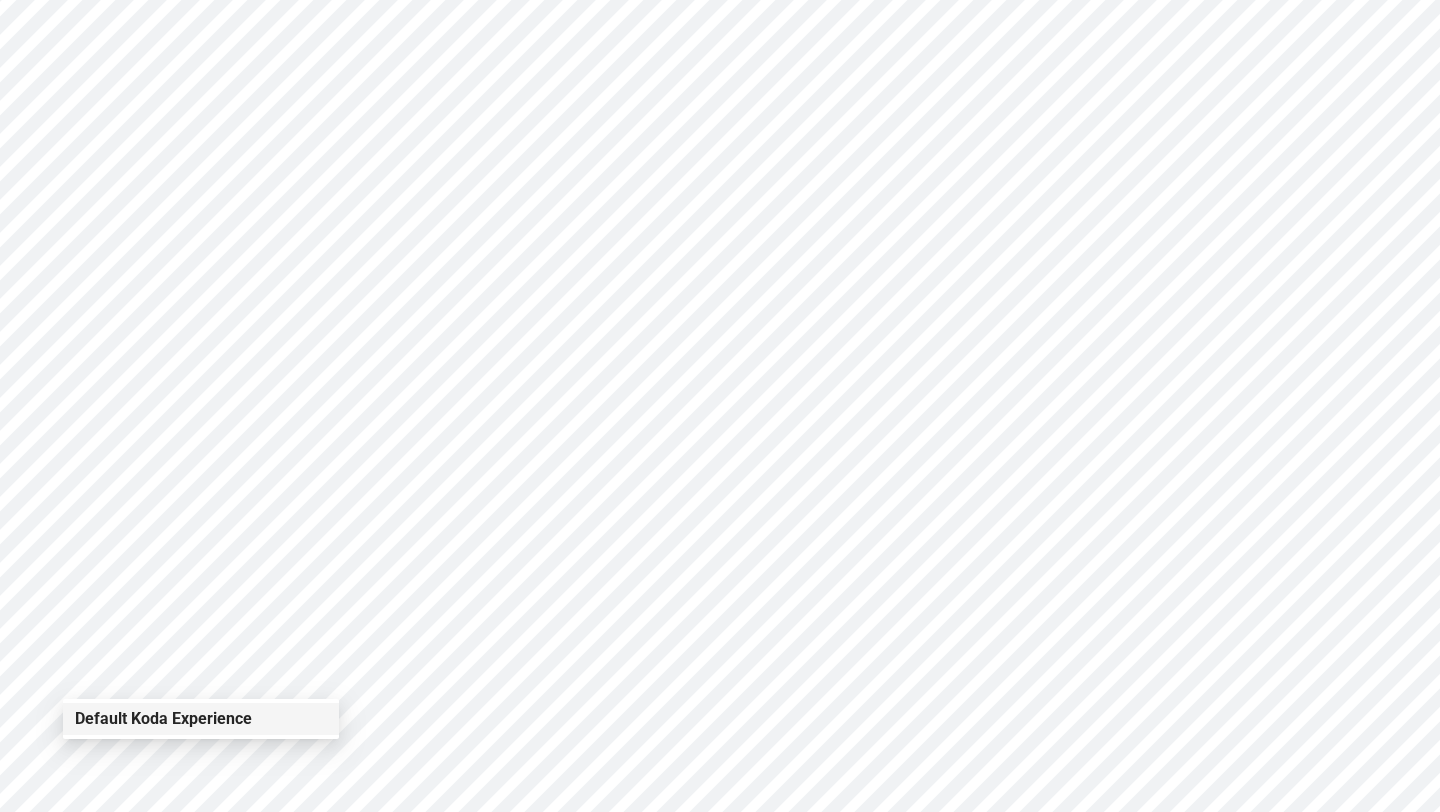 click on "Default Koda Experience" at bounding box center (165, 718) 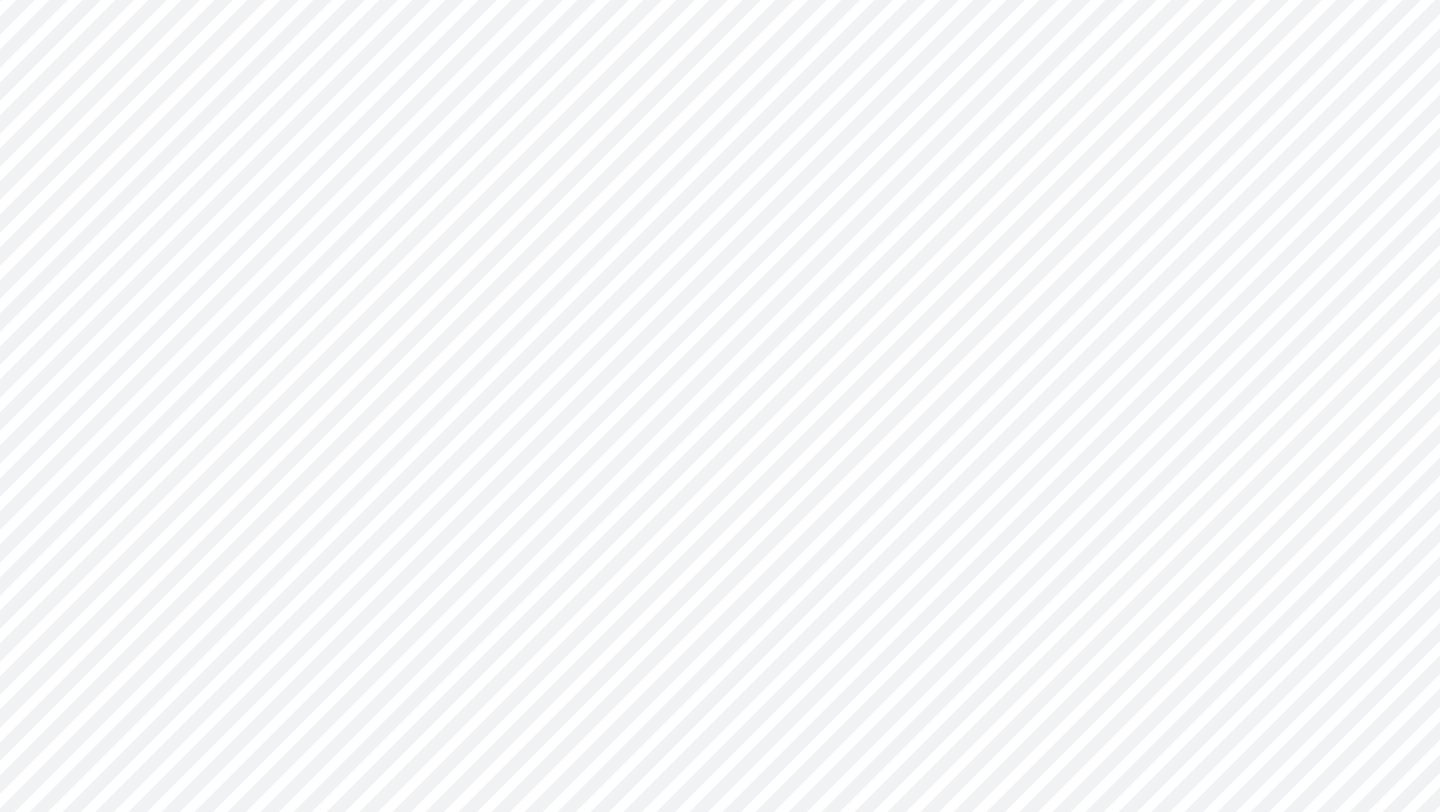 scroll, scrollTop: 123, scrollLeft: 0, axis: vertical 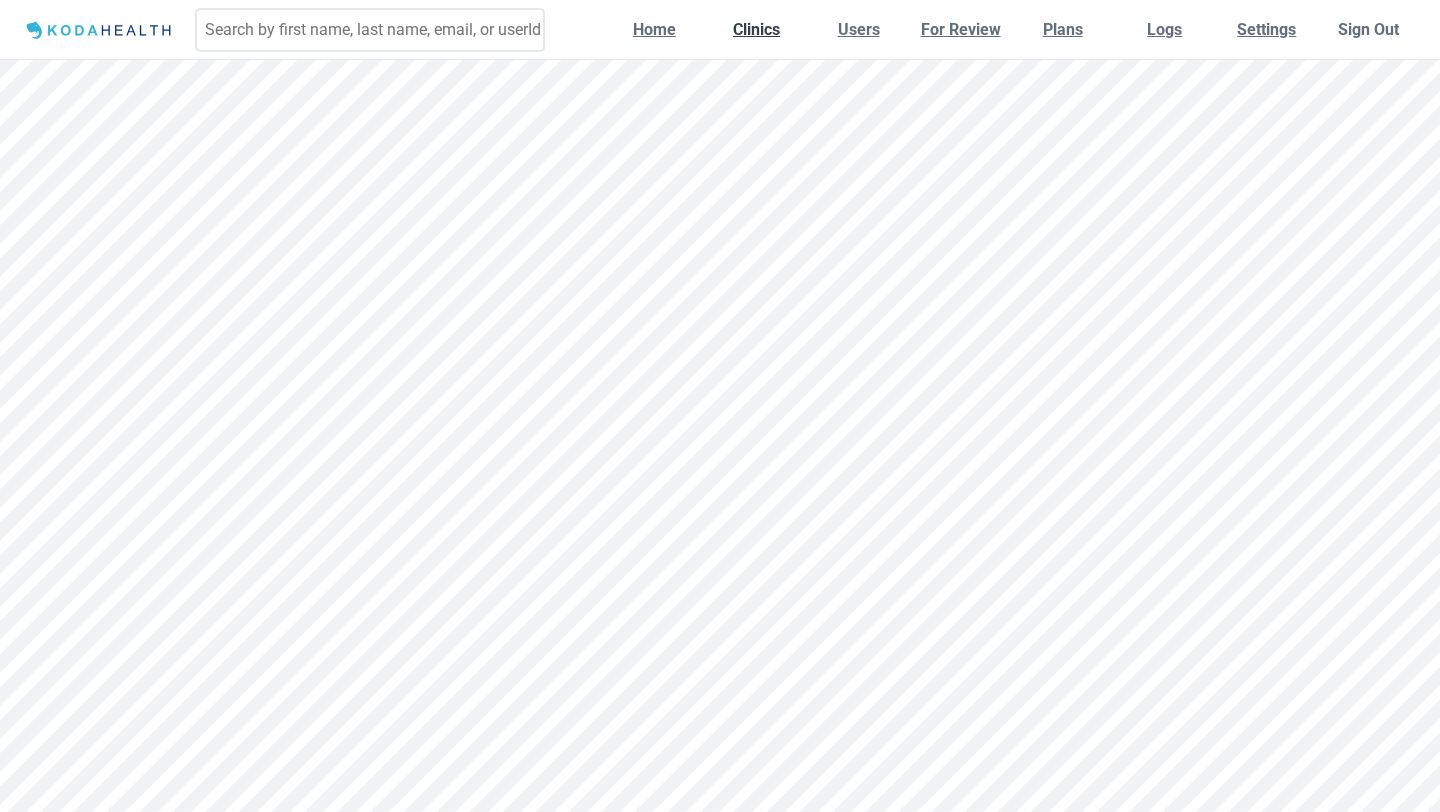 click on "Clinics" at bounding box center (756, 29) 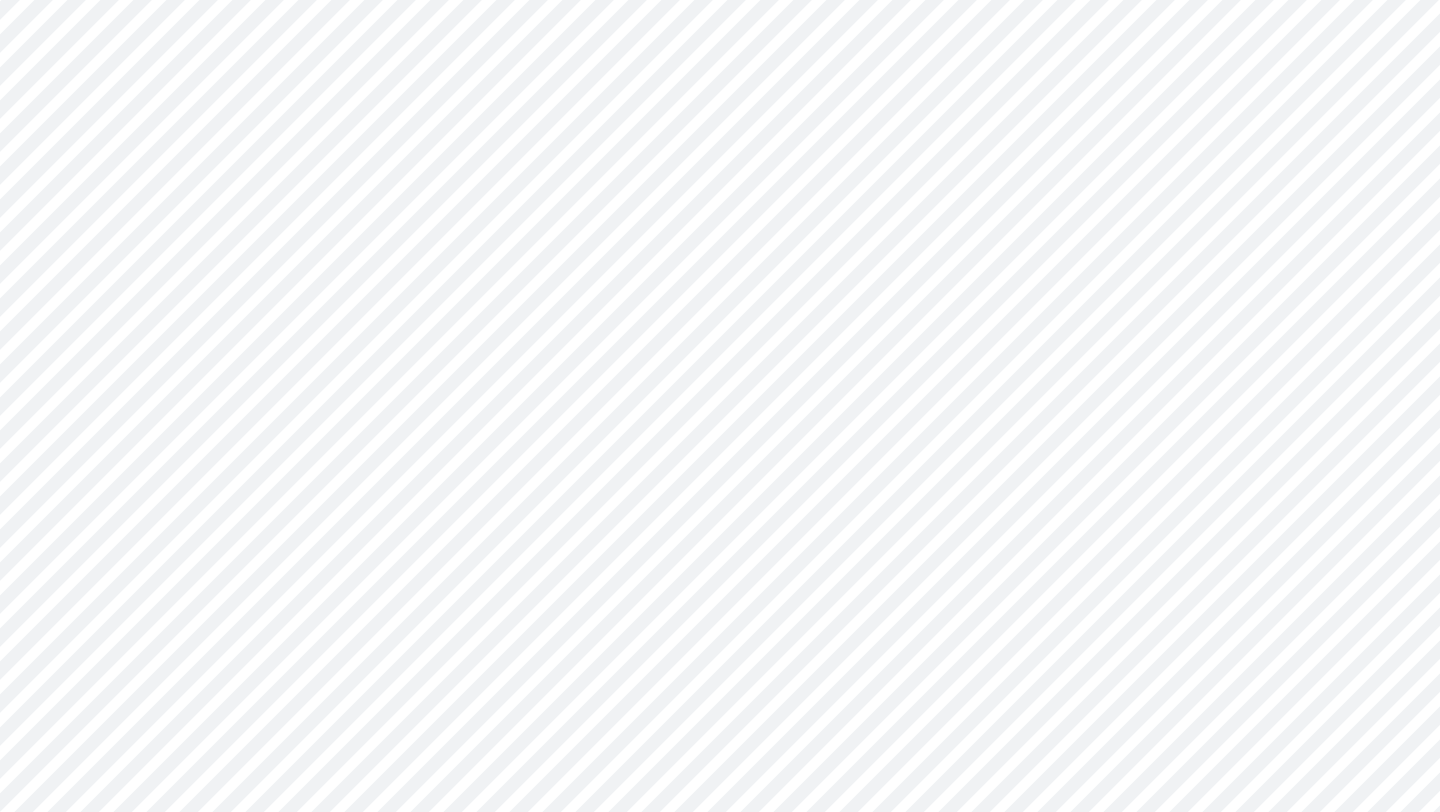 scroll, scrollTop: 0, scrollLeft: 0, axis: both 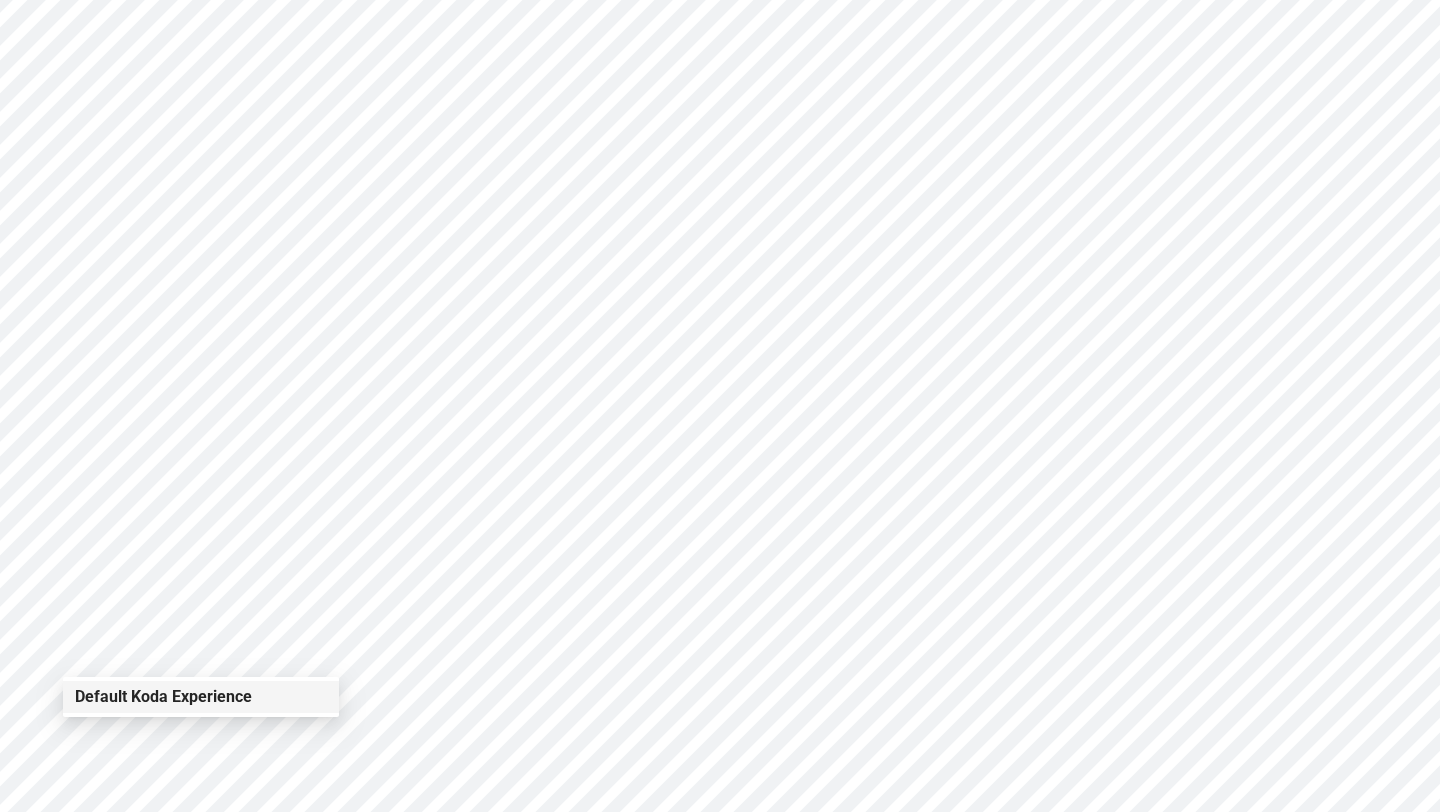 click on "Default Koda Experience" at bounding box center [165, 696] 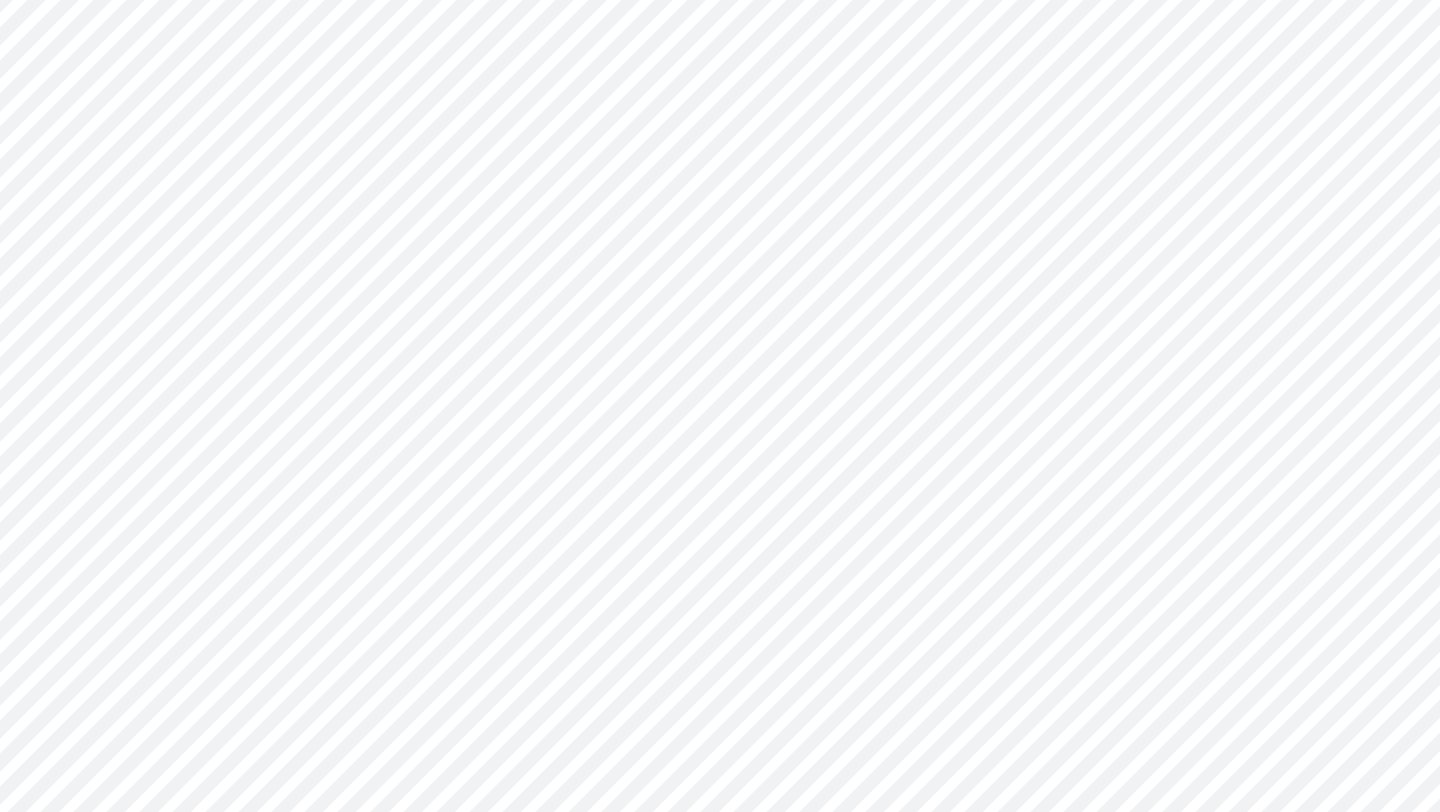 scroll, scrollTop: 123, scrollLeft: 0, axis: vertical 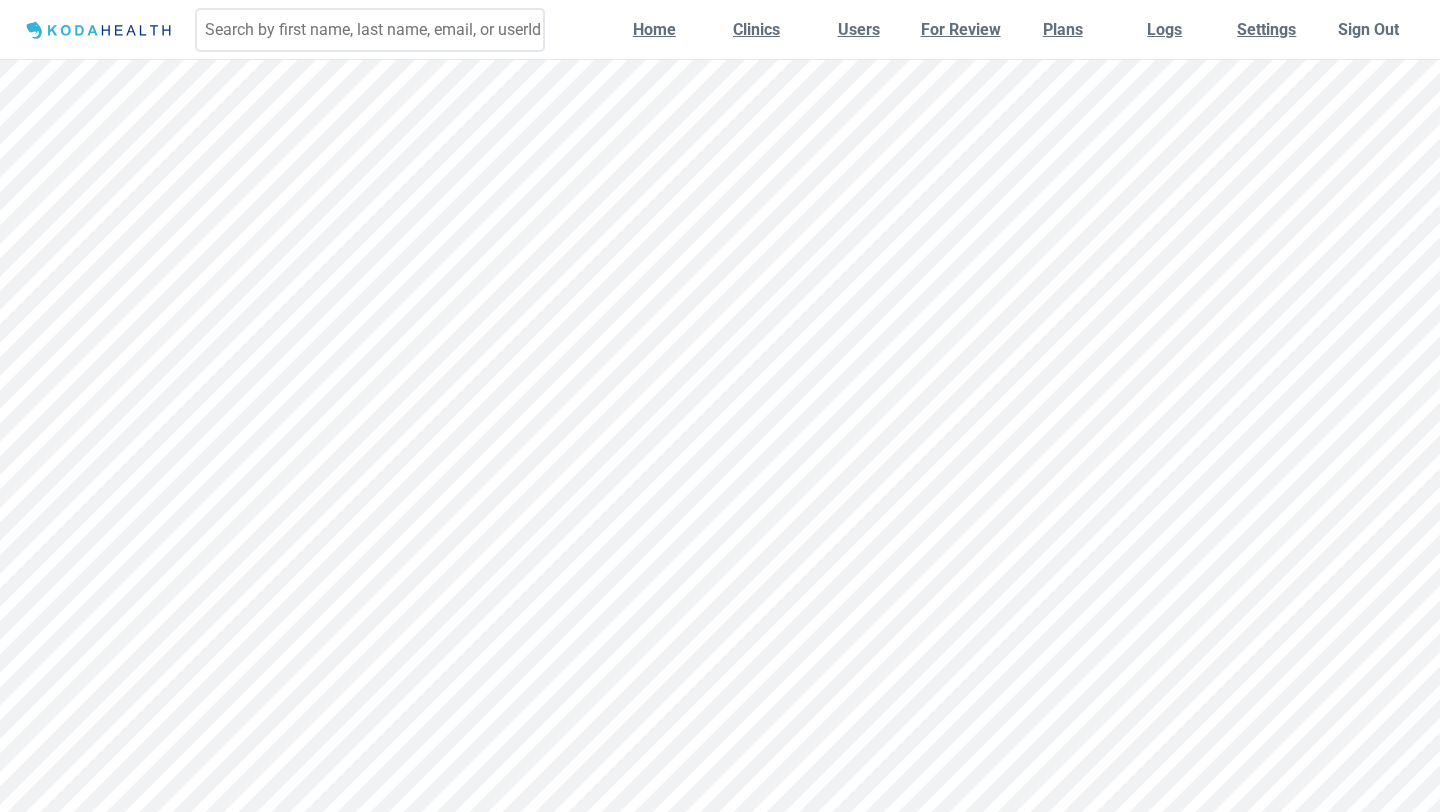 click at bounding box center [370, 30] 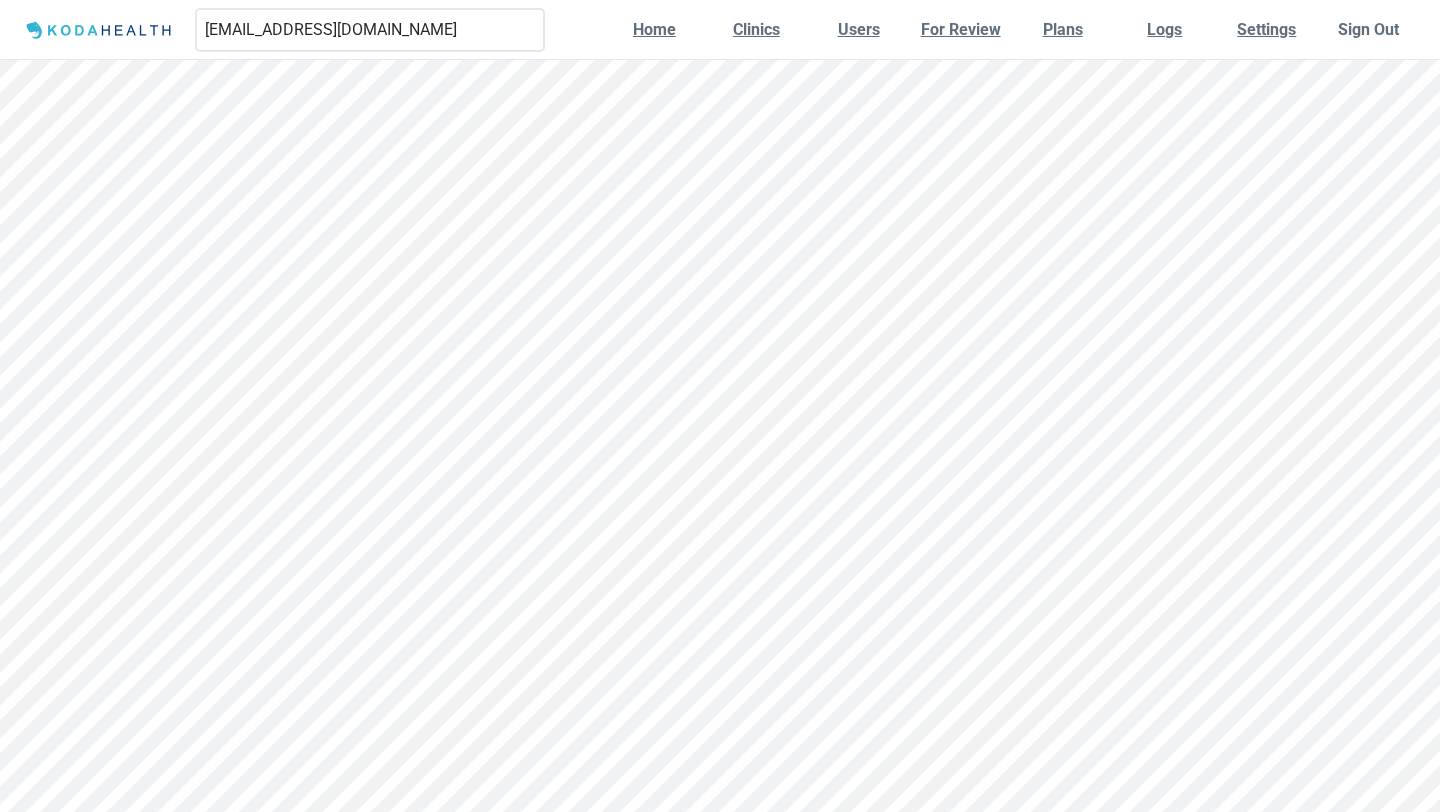 type on "itsallgoodcb@gmail.com" 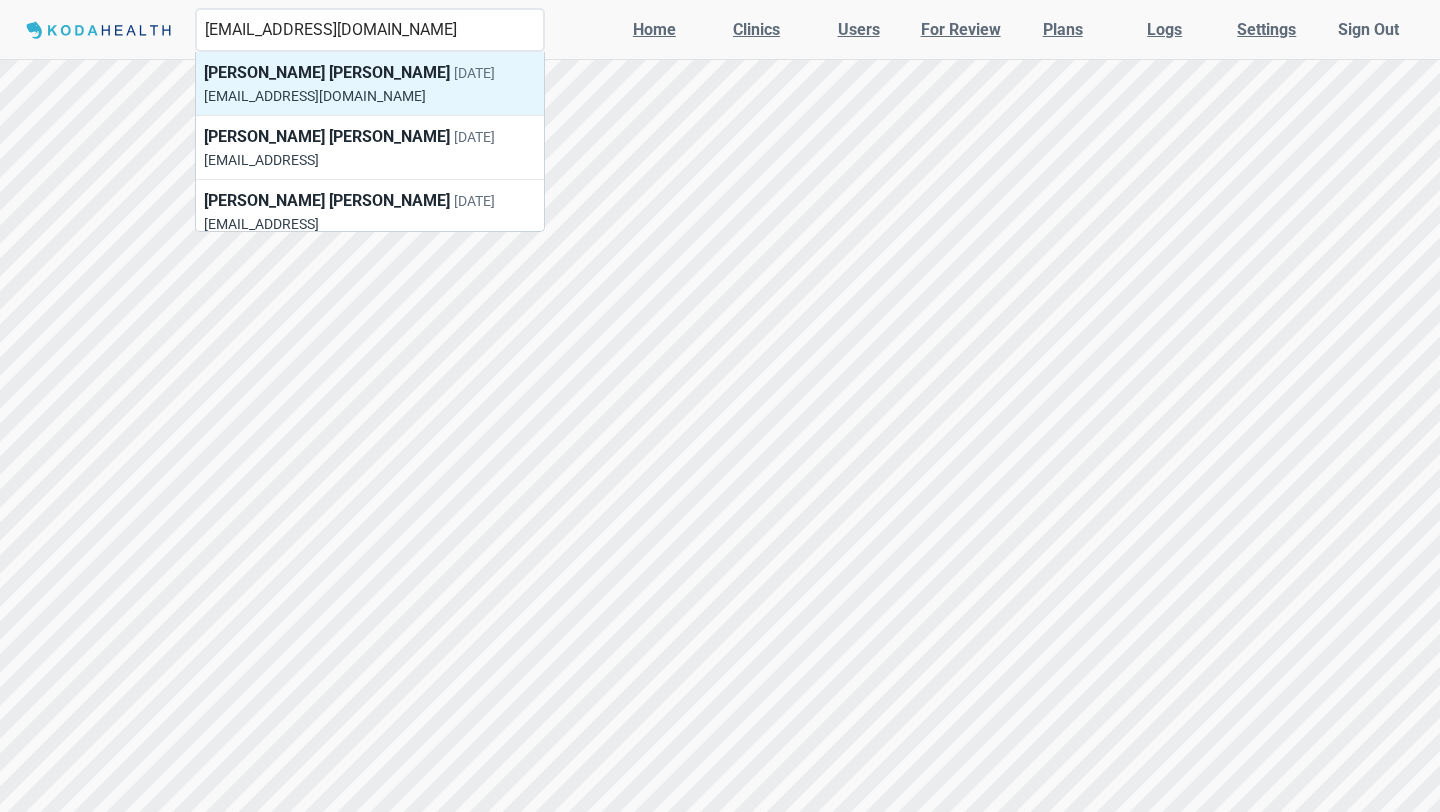 click on "Elsie   Garcia-Kokal   05/03/1957" at bounding box center (349, 72) 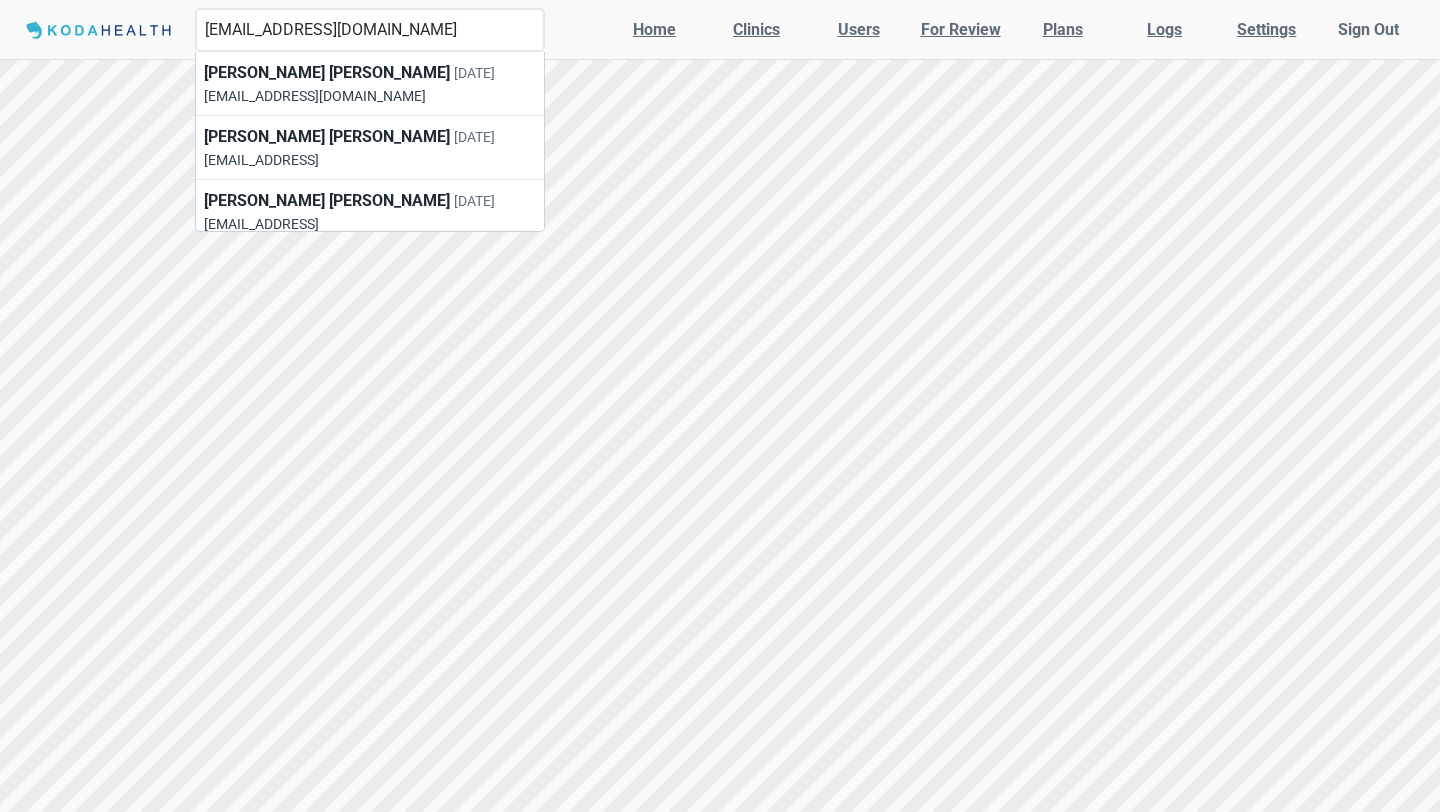 click at bounding box center [720, 406] 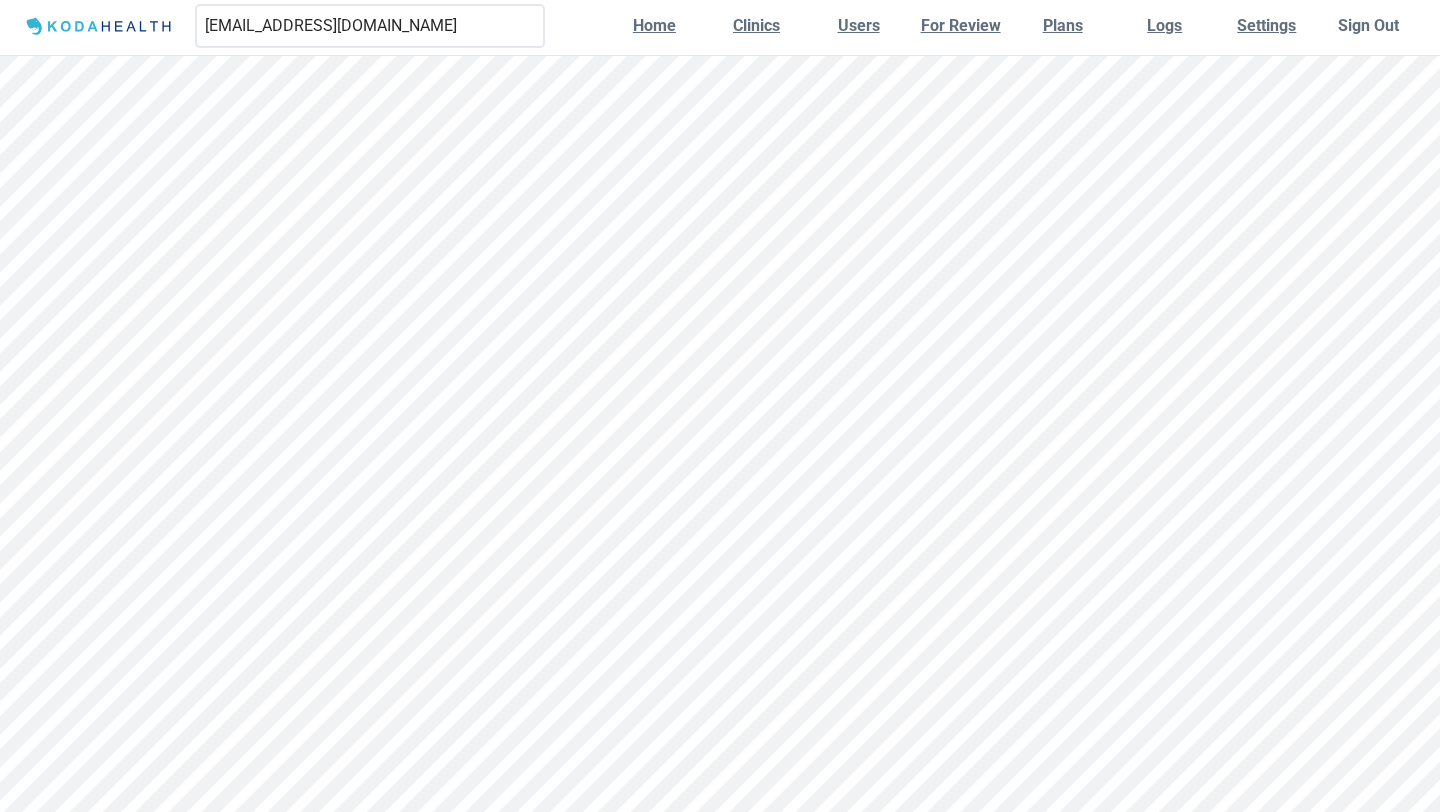 scroll, scrollTop: 0, scrollLeft: 0, axis: both 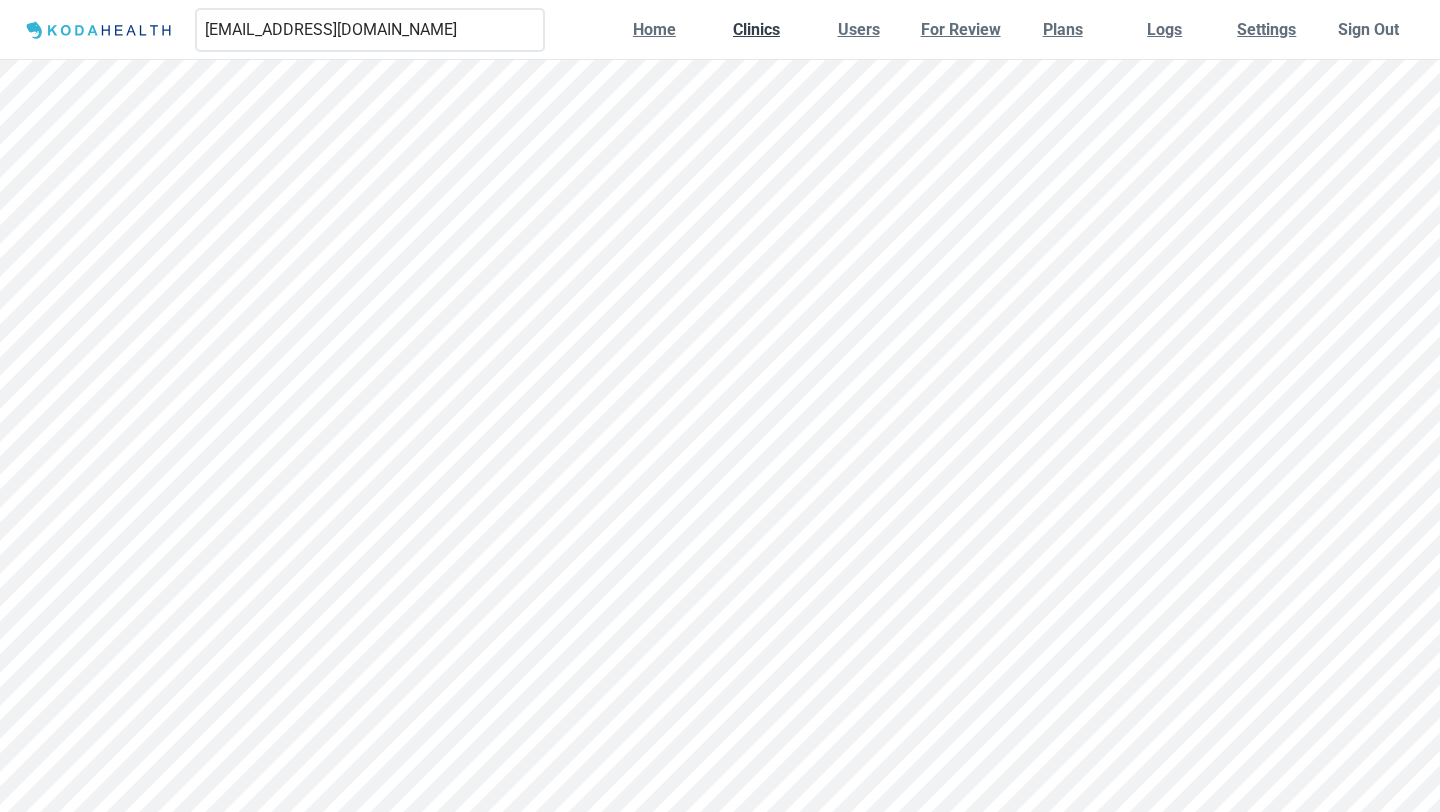 click on "Clinics" at bounding box center (756, 29) 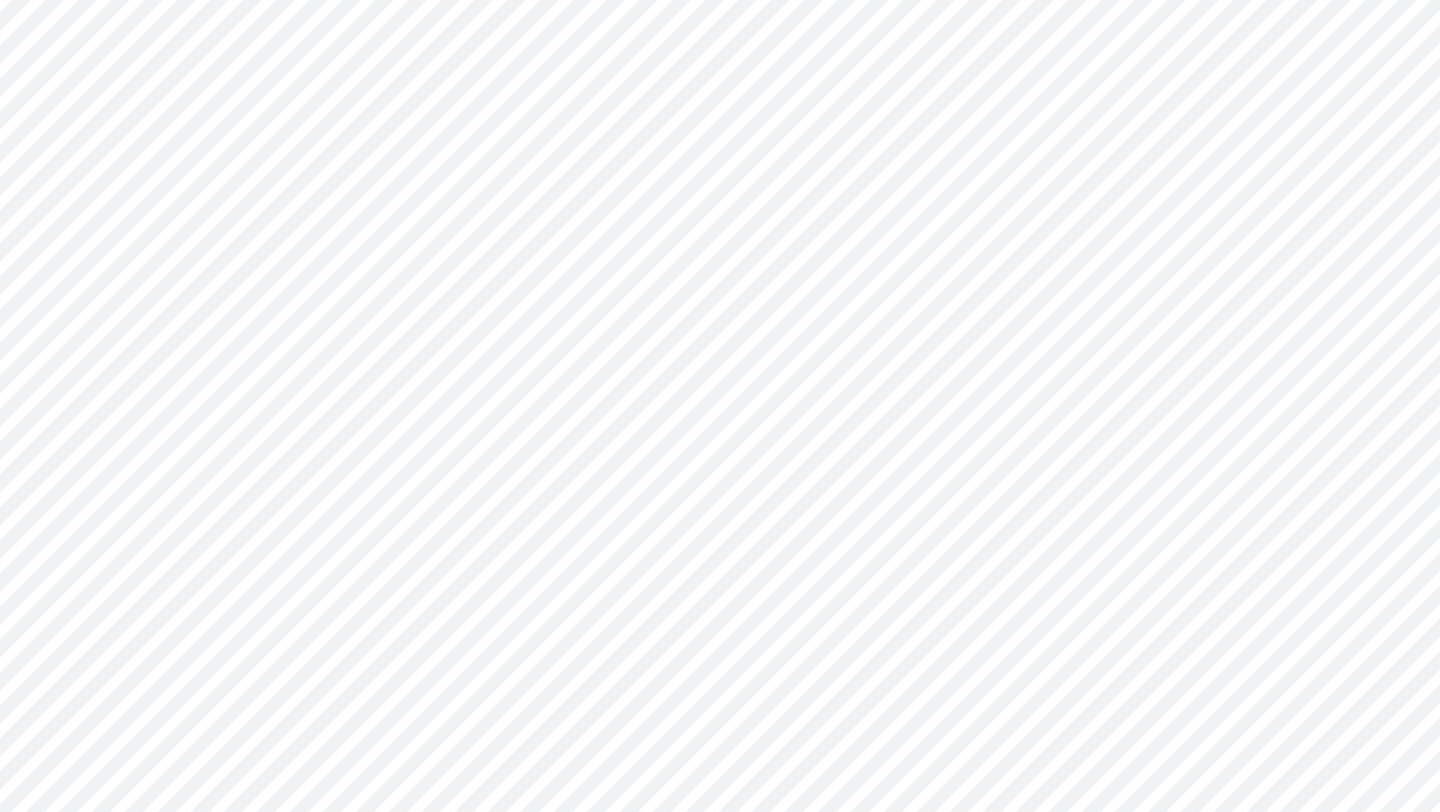 scroll, scrollTop: 0, scrollLeft: 0, axis: both 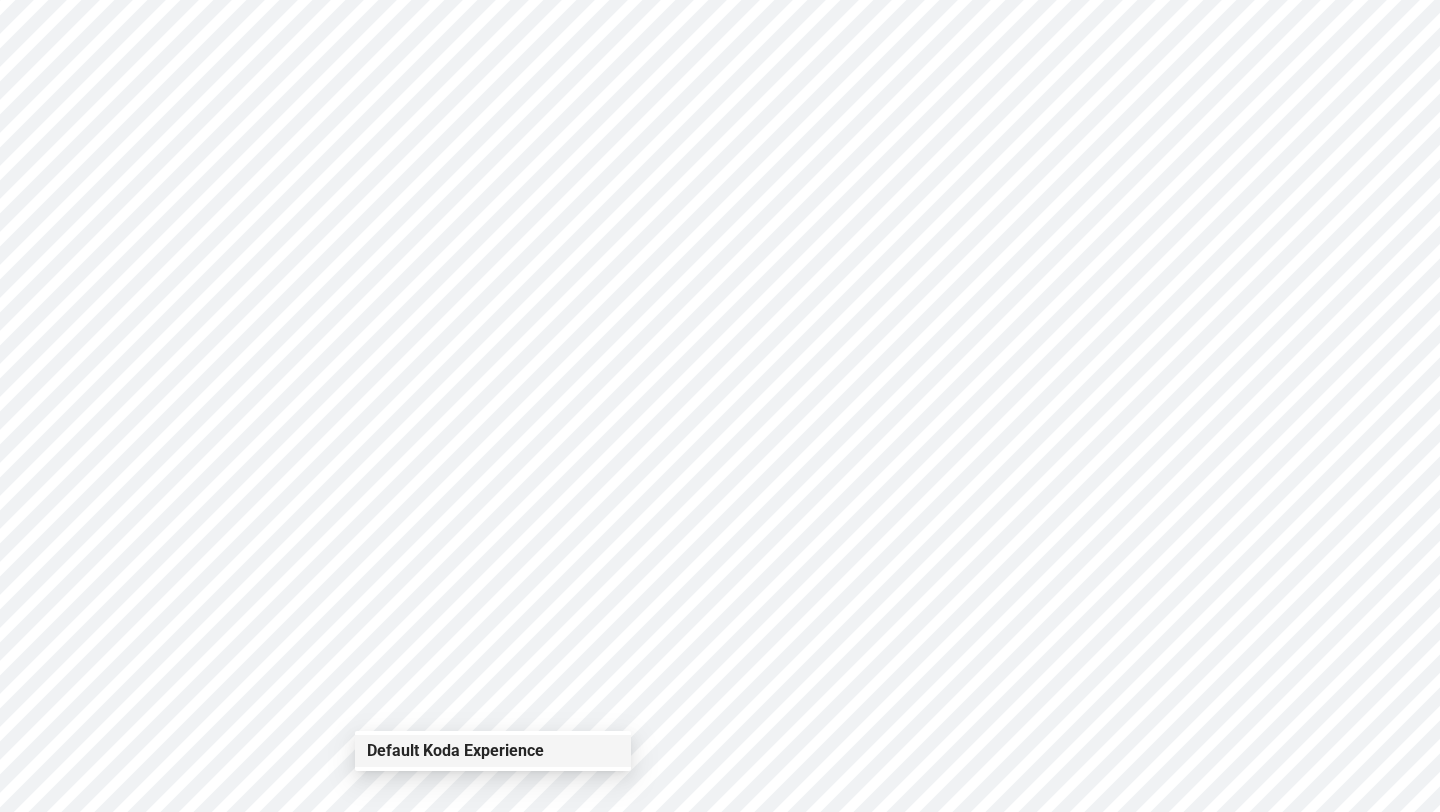 click on "Default Koda Experience" at bounding box center (457, 750) 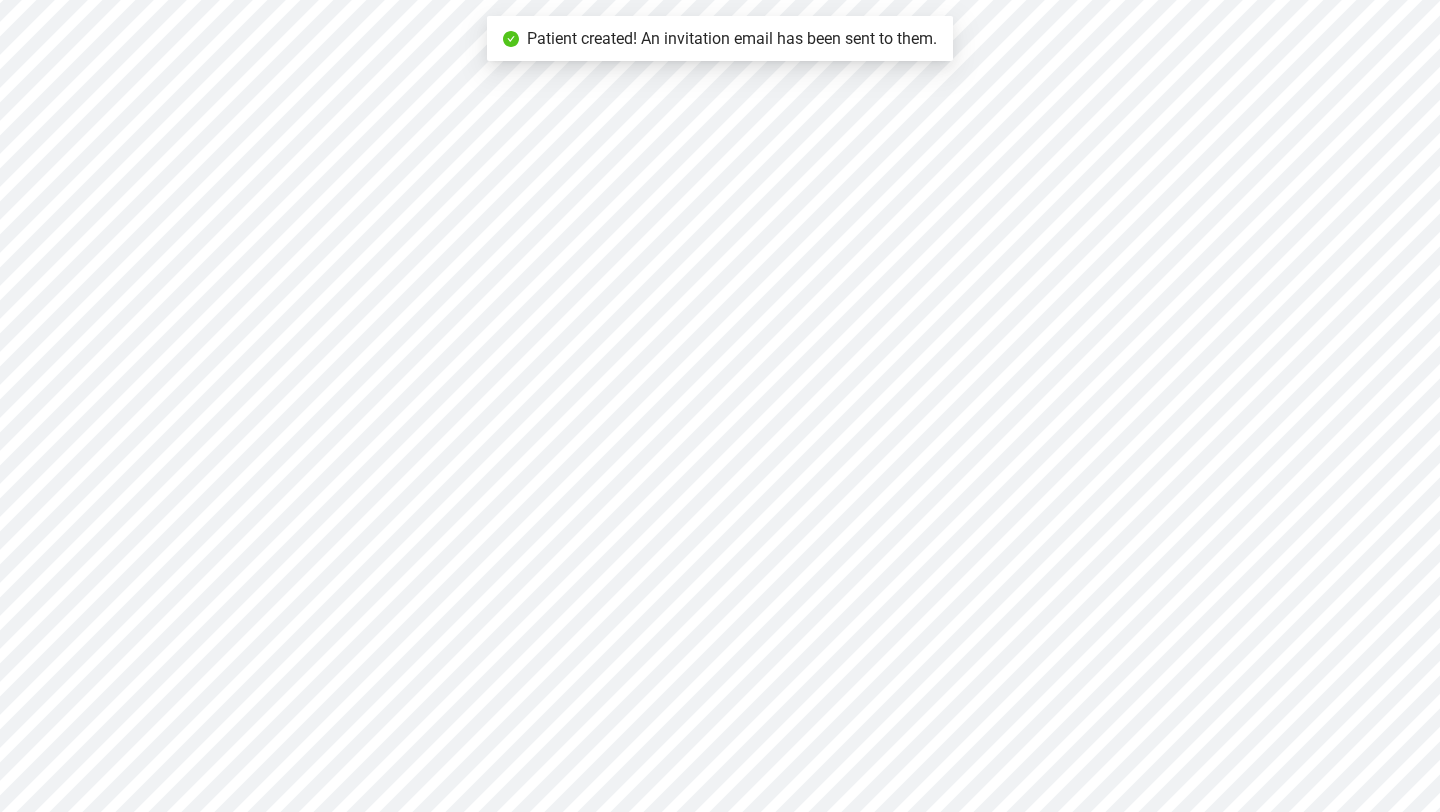 scroll, scrollTop: 123, scrollLeft: 0, axis: vertical 